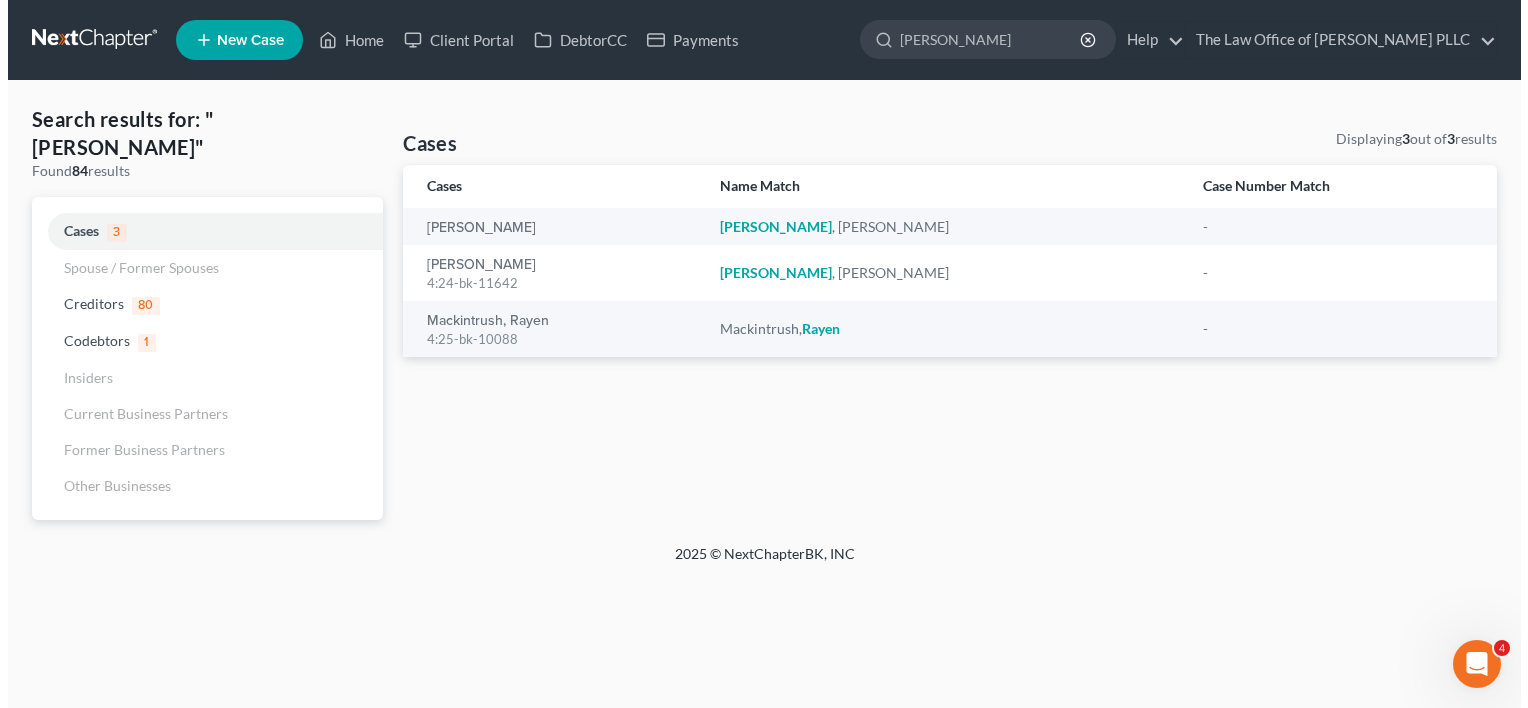 scroll, scrollTop: 0, scrollLeft: 0, axis: both 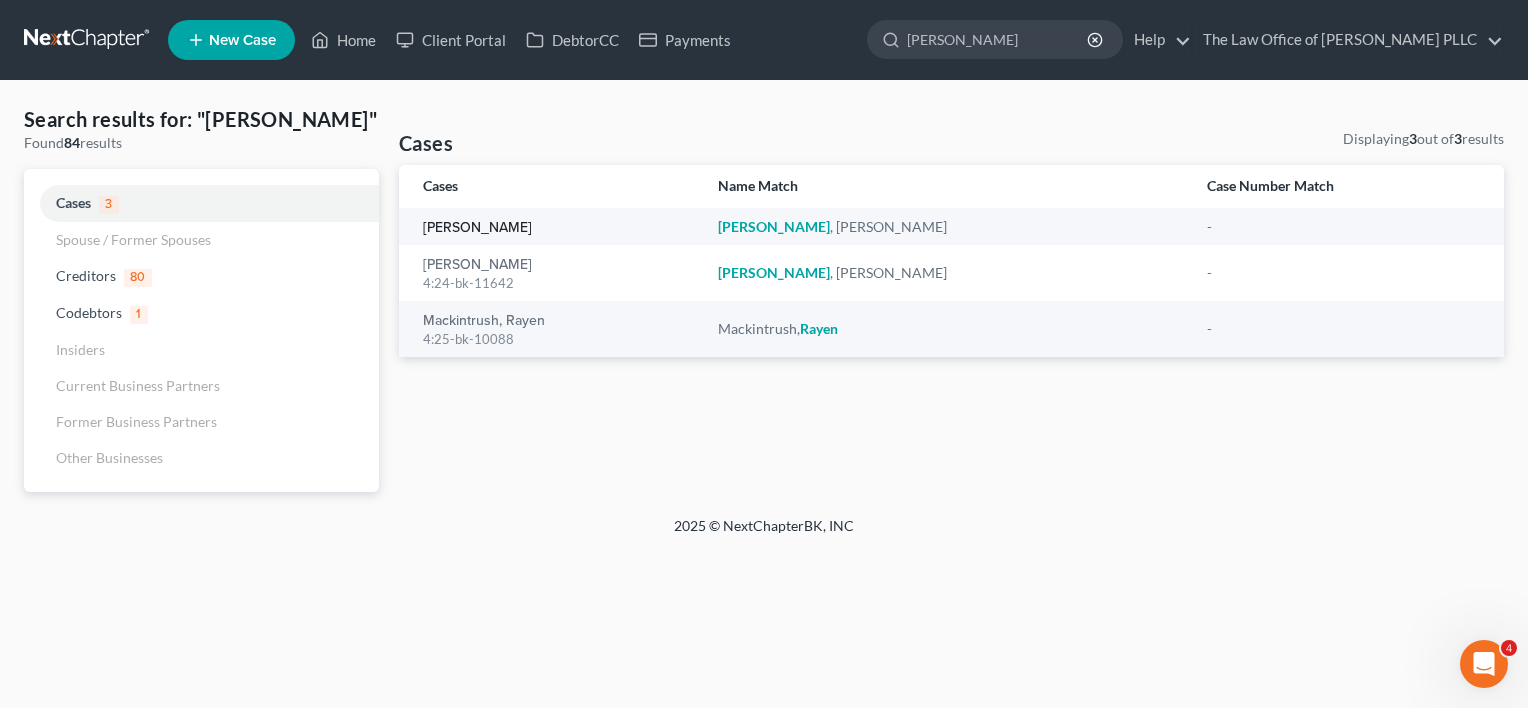 click on "[PERSON_NAME]" at bounding box center (477, 228) 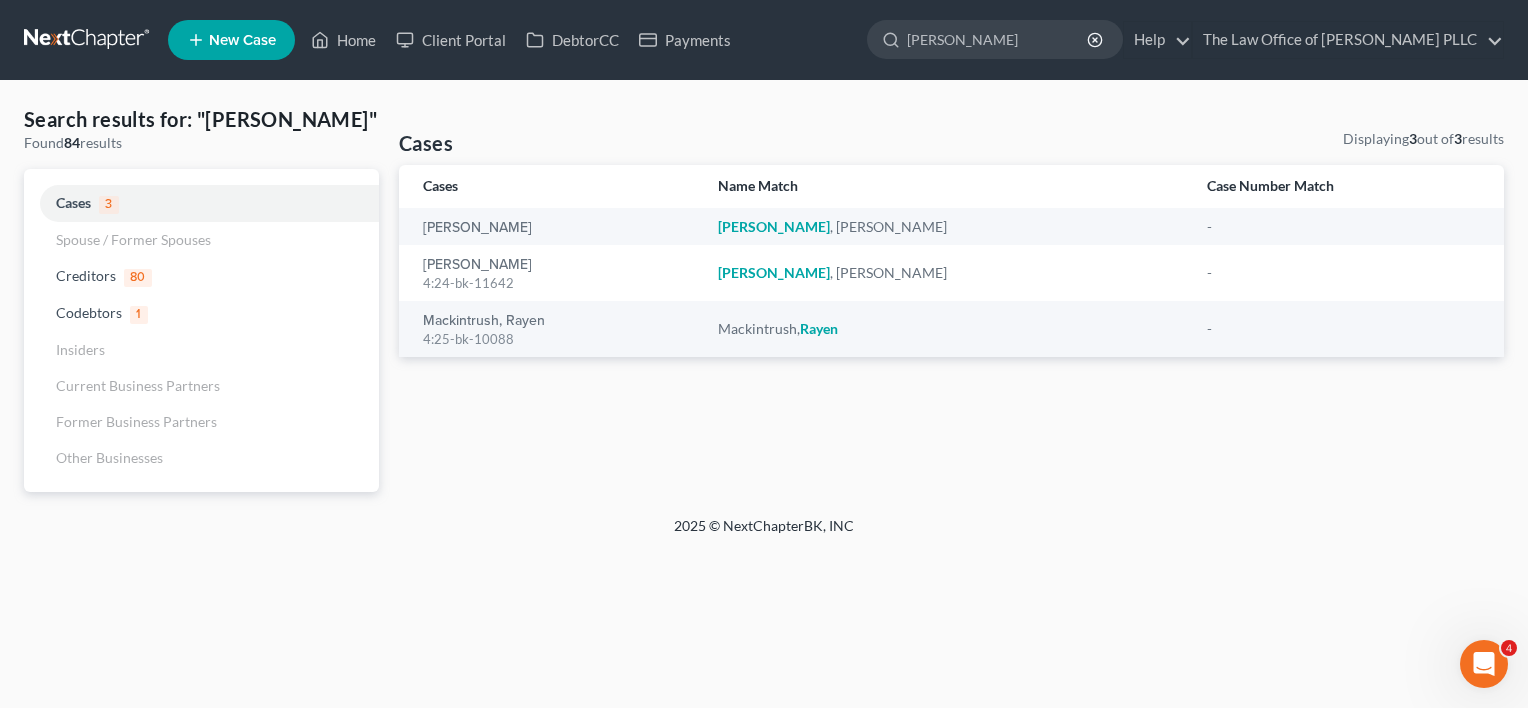 type 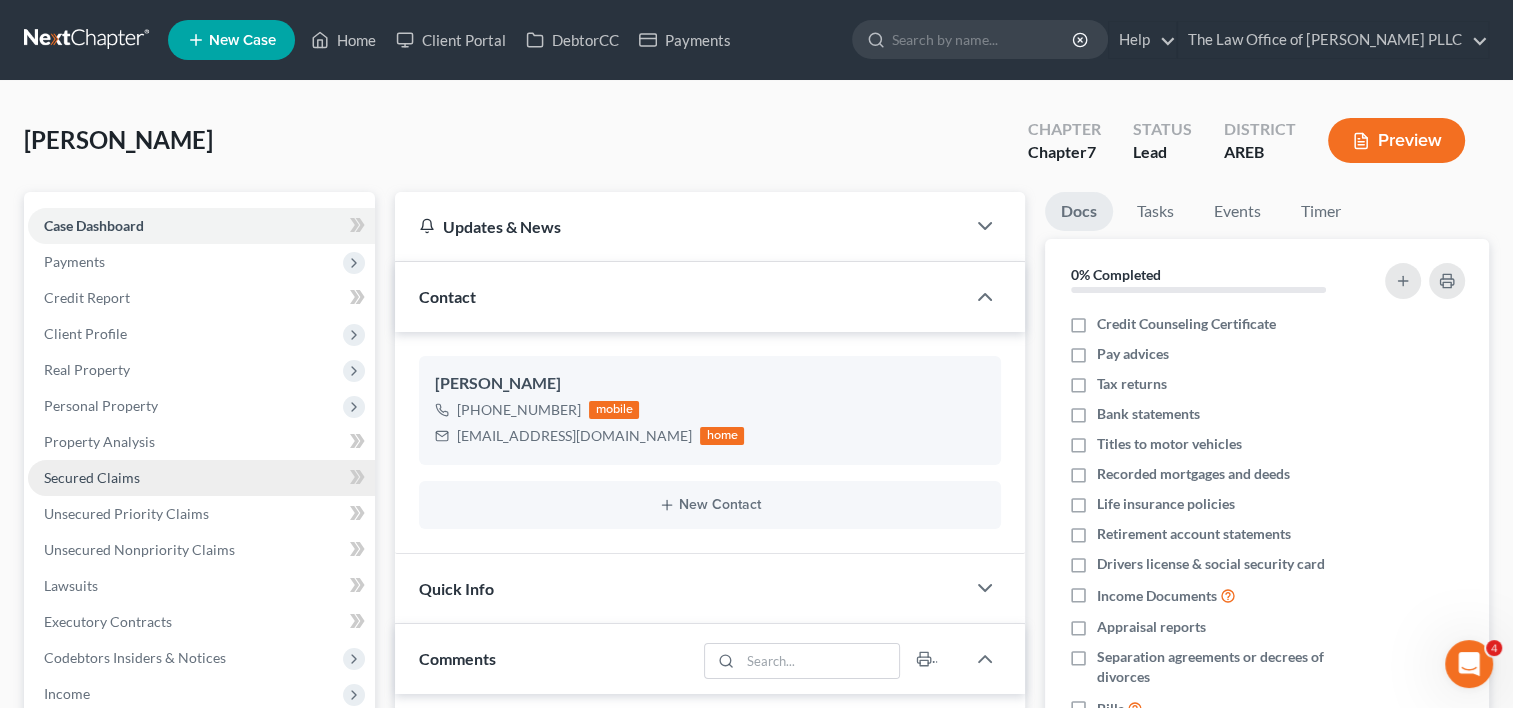 scroll, scrollTop: 2438, scrollLeft: 0, axis: vertical 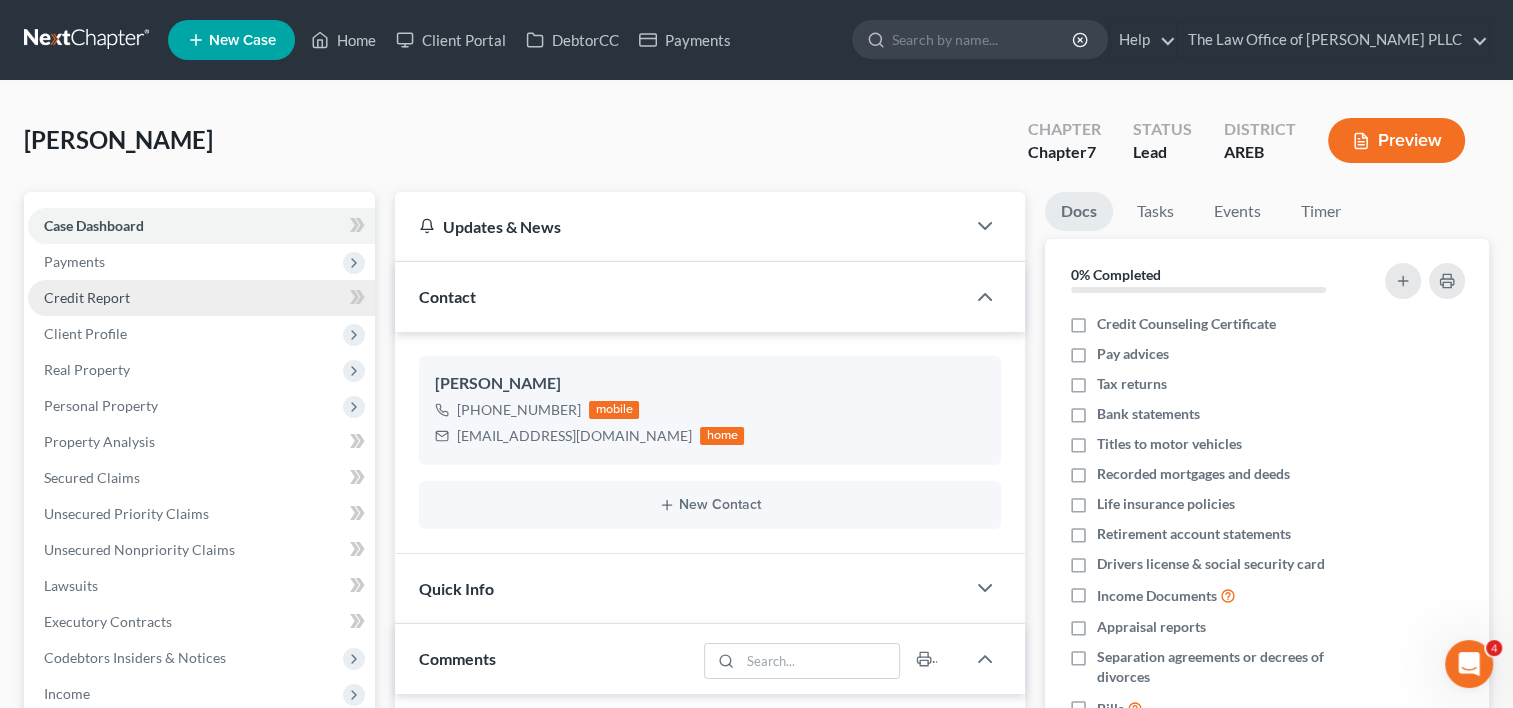 click on "Credit Report" at bounding box center [201, 298] 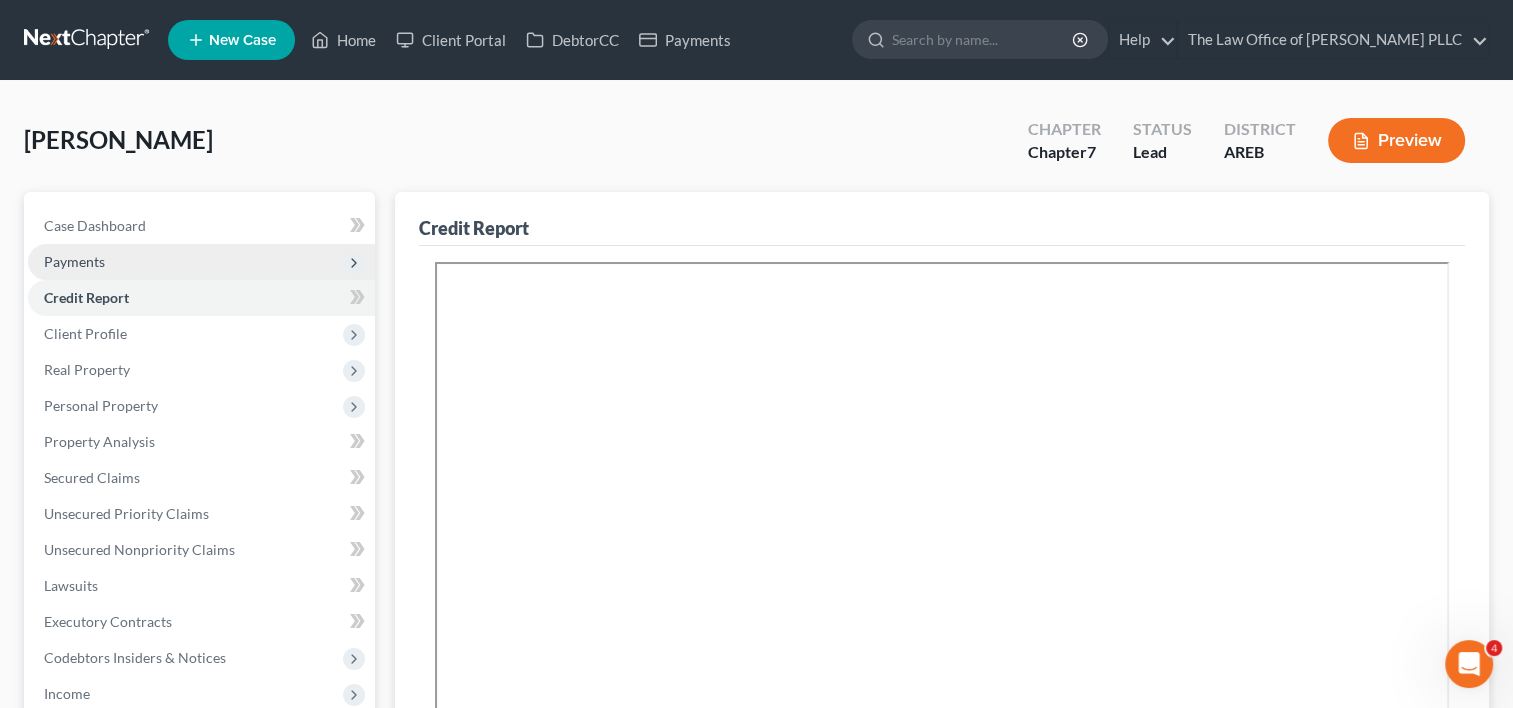 click on "Payments" at bounding box center [201, 262] 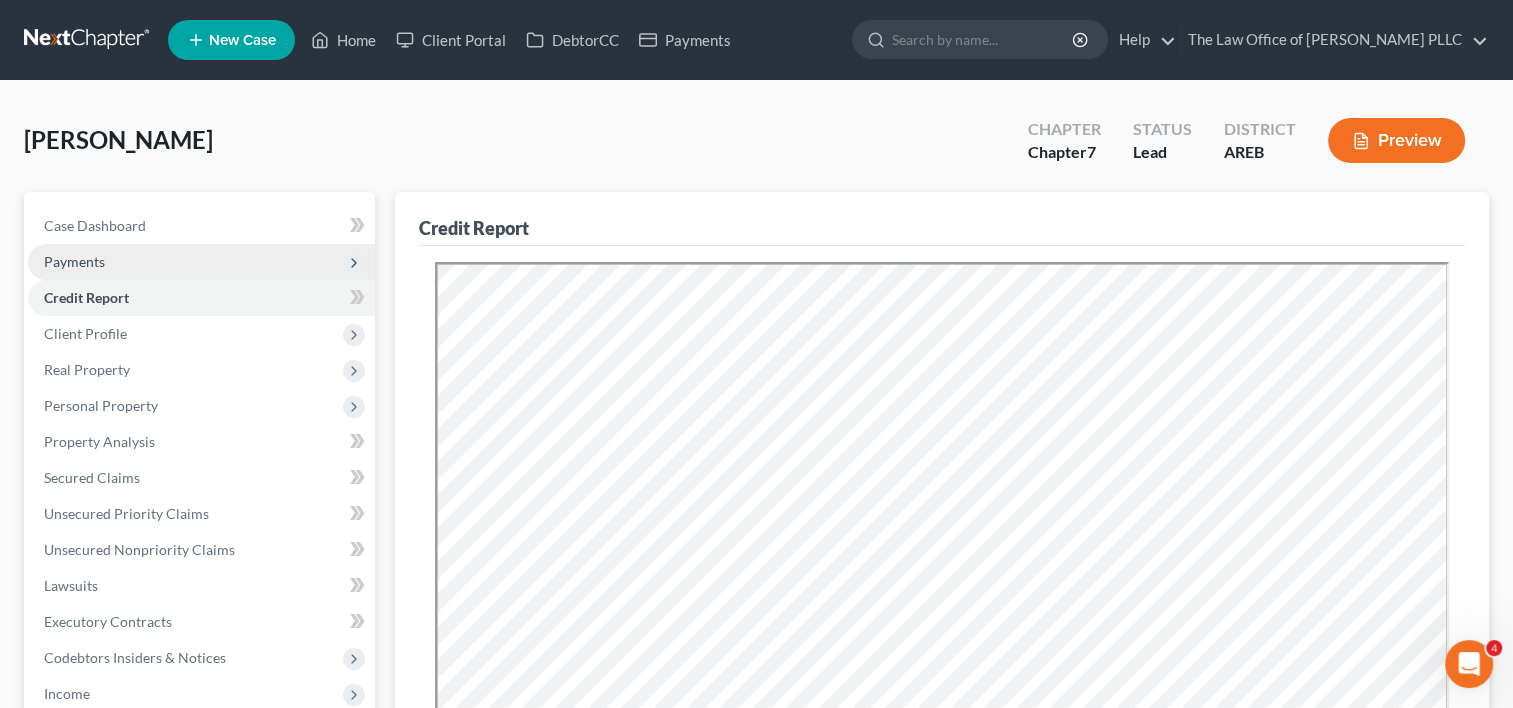 scroll, scrollTop: 0, scrollLeft: 0, axis: both 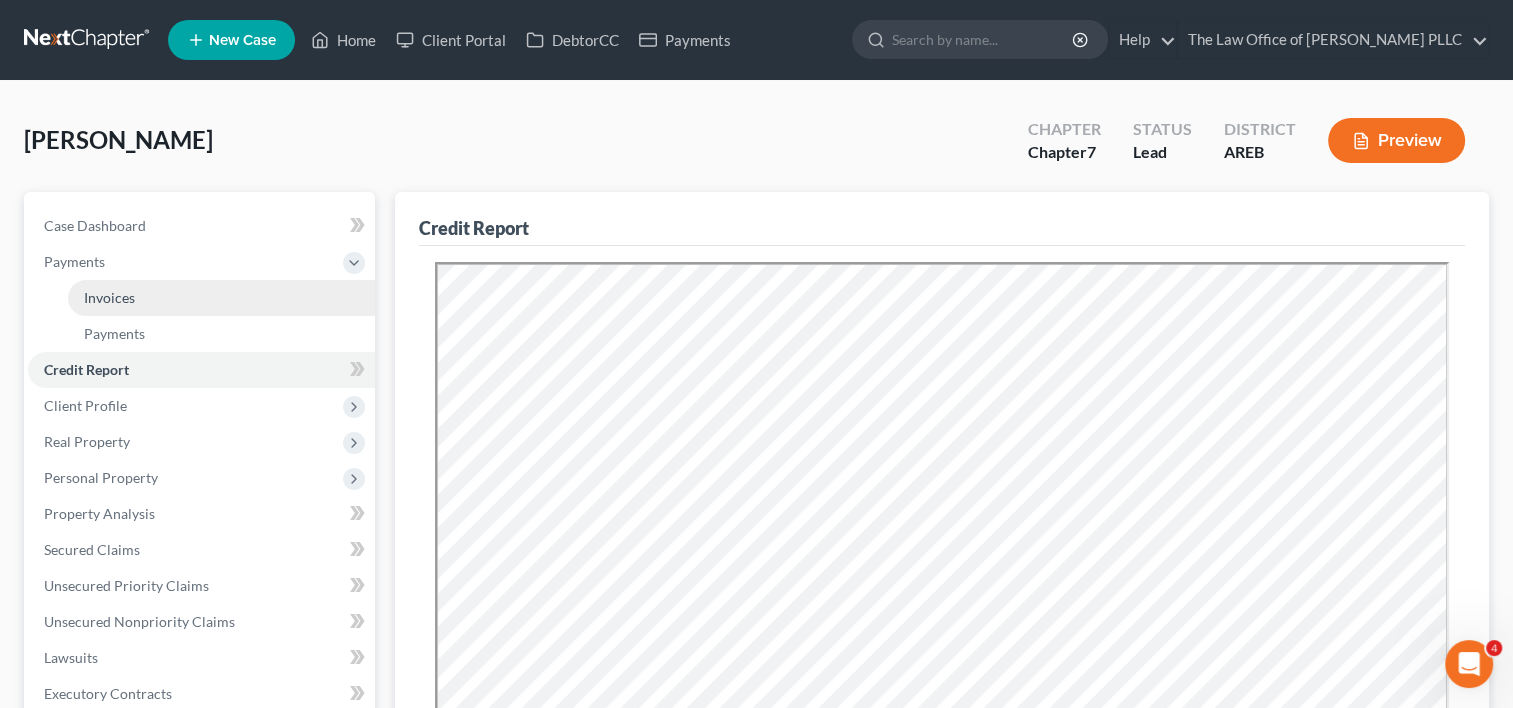 click on "Invoices" at bounding box center [221, 298] 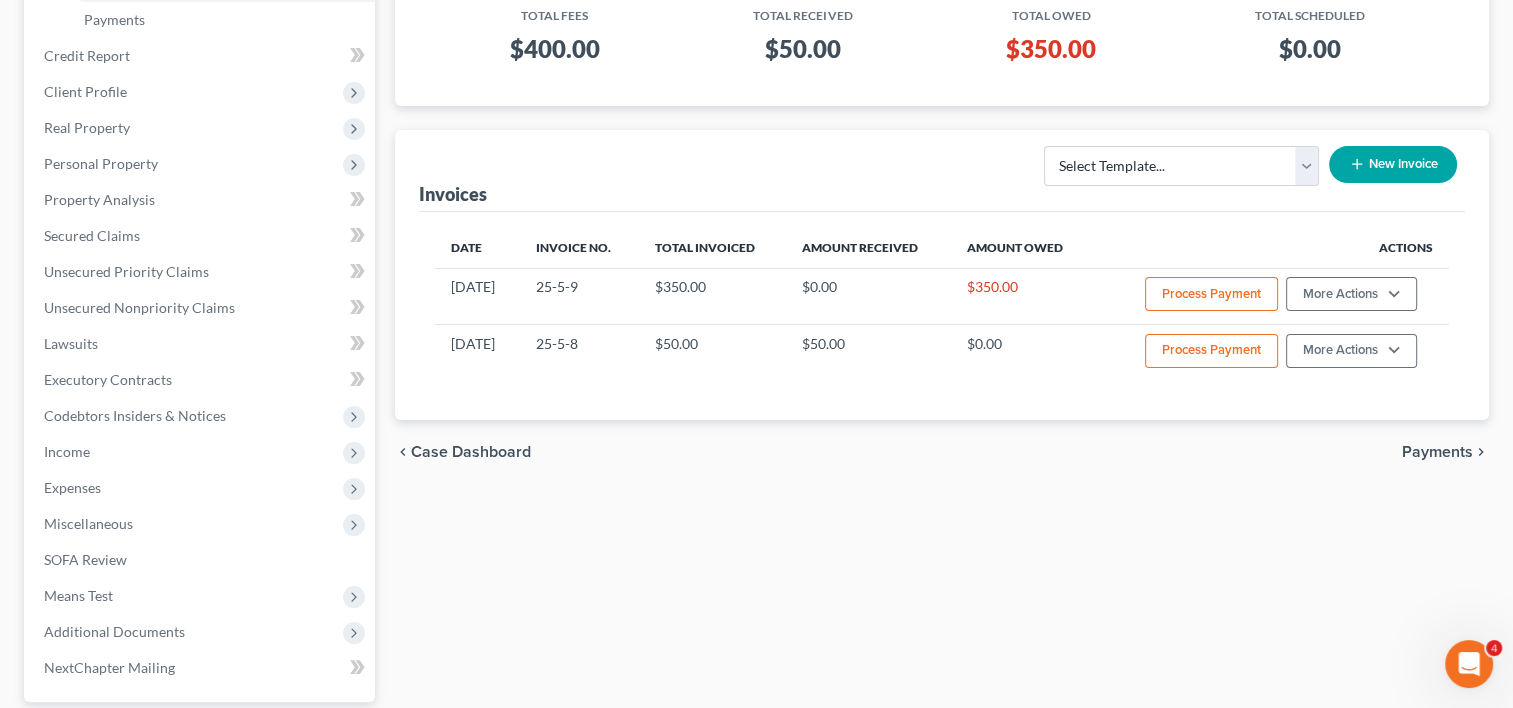 scroll, scrollTop: 316, scrollLeft: 0, axis: vertical 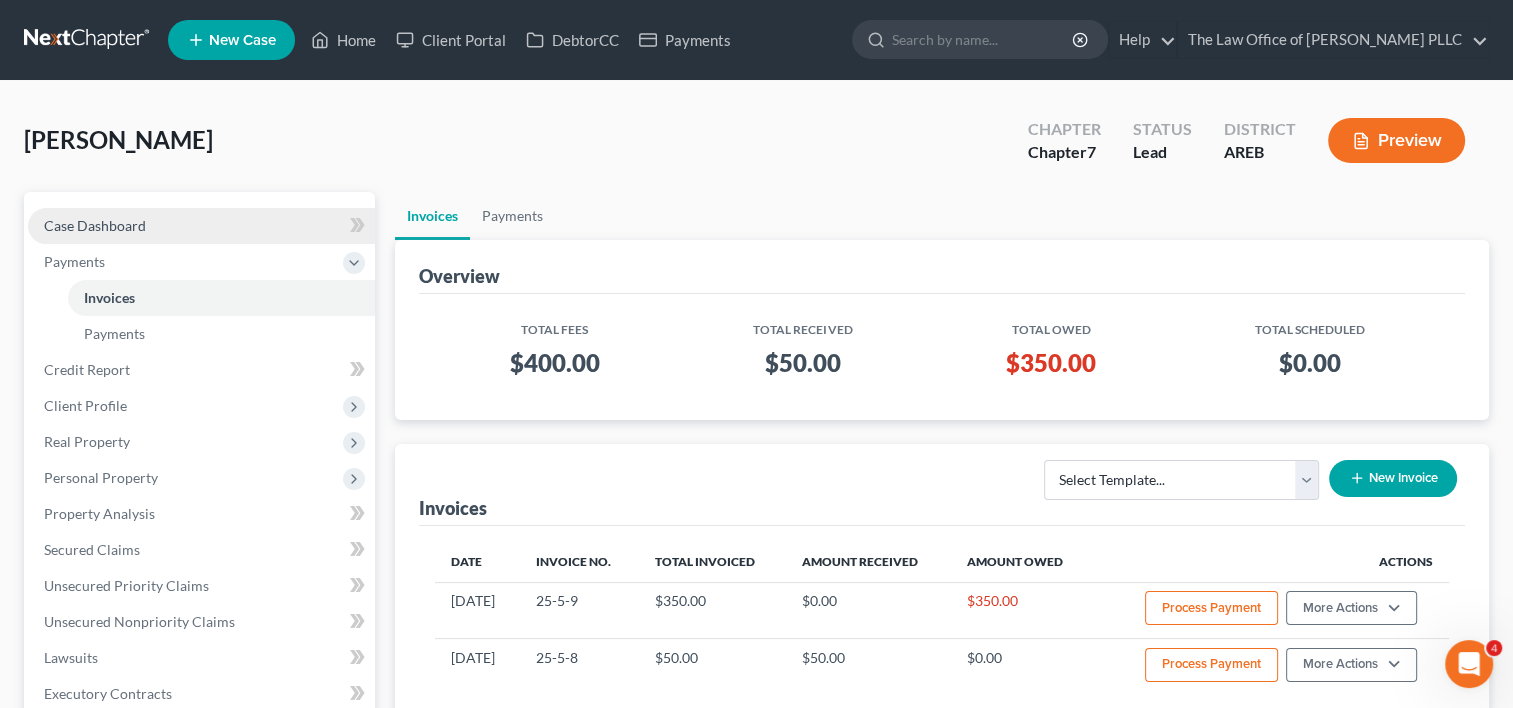 click on "Case Dashboard" at bounding box center (201, 226) 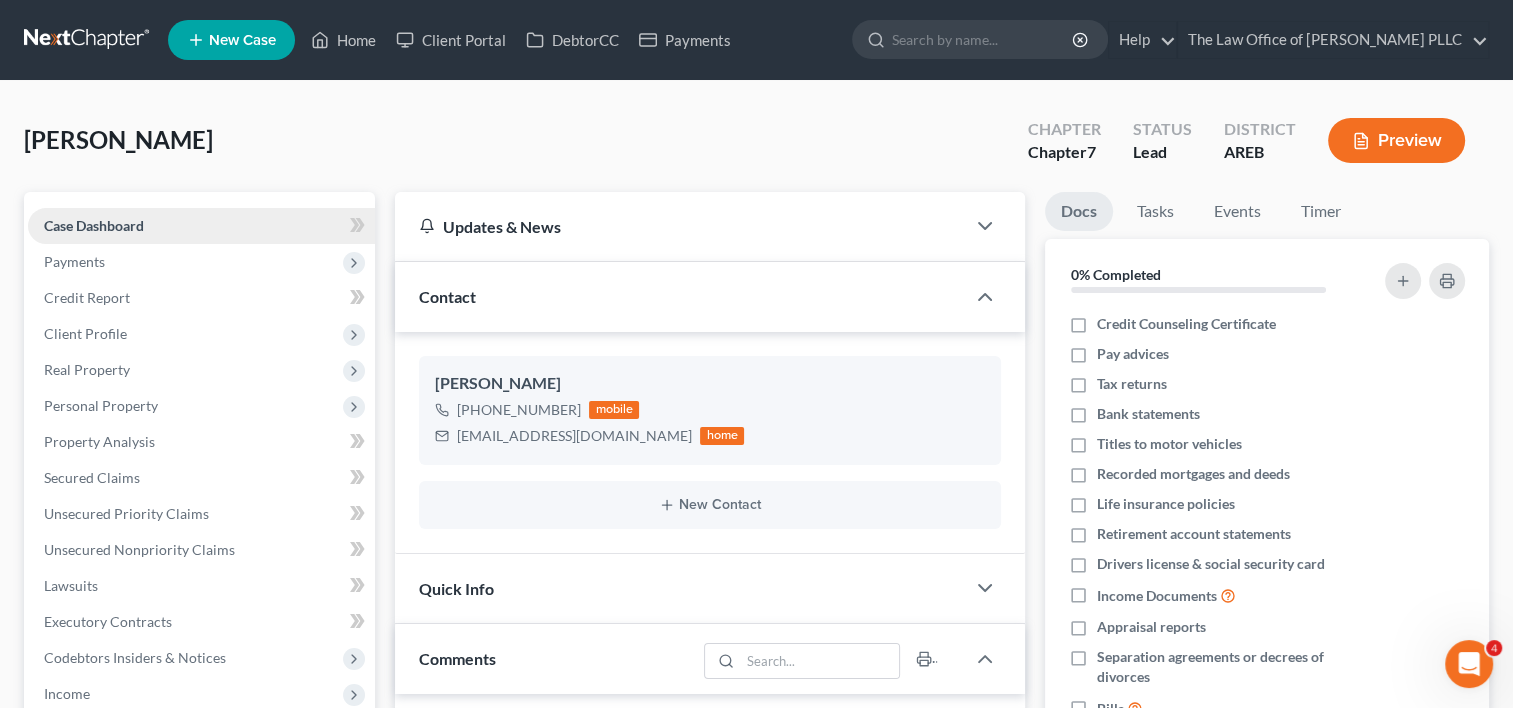 scroll, scrollTop: 2438, scrollLeft: 0, axis: vertical 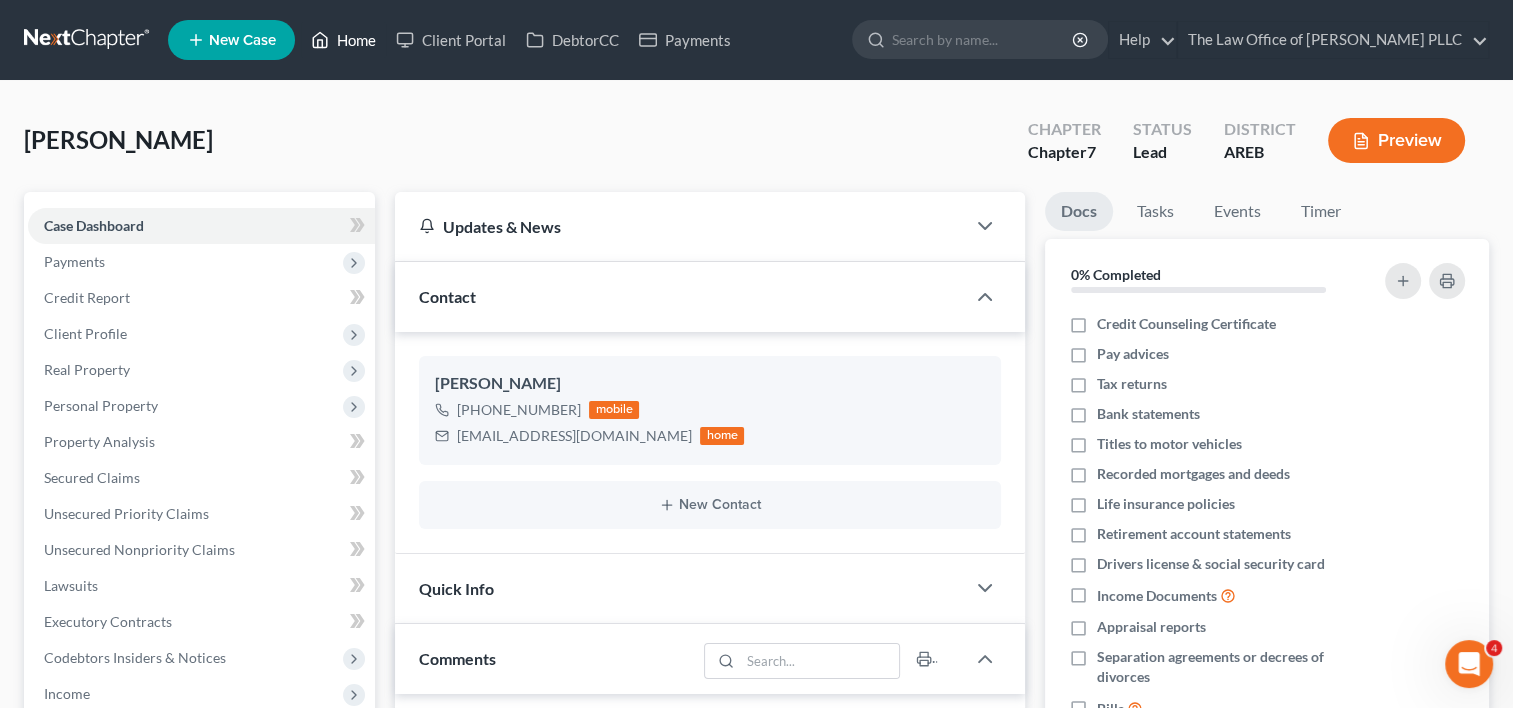 click on "Home" at bounding box center (343, 40) 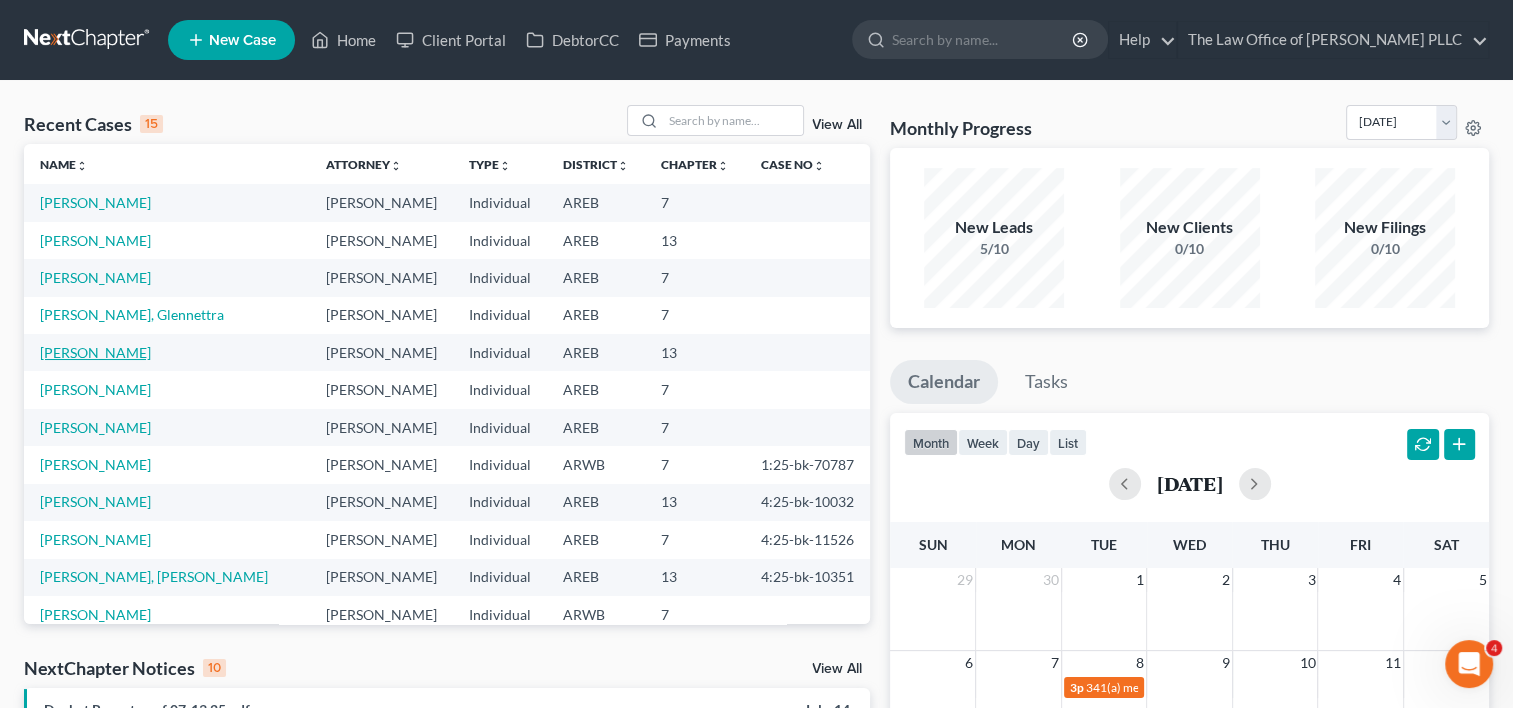 click on "[PERSON_NAME]" at bounding box center [95, 352] 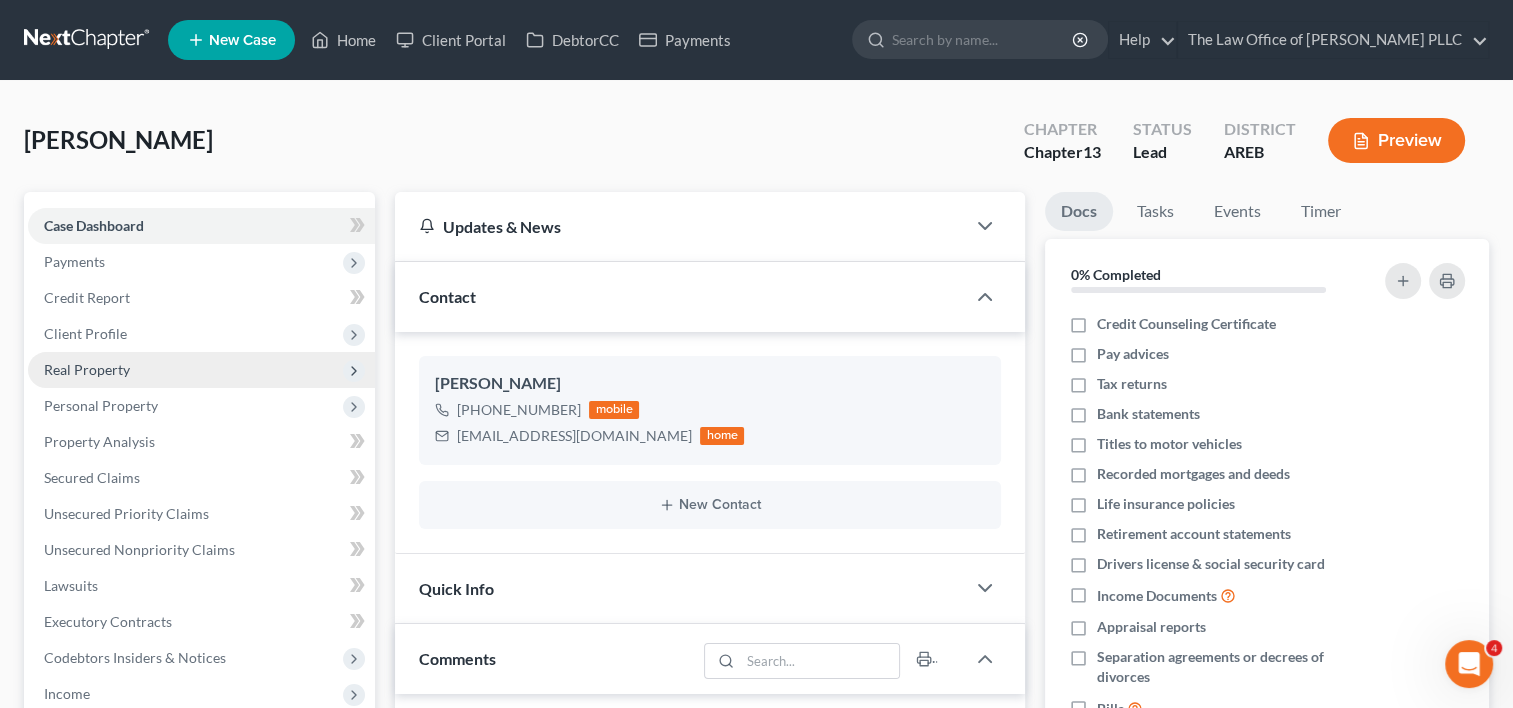 scroll, scrollTop: 28, scrollLeft: 0, axis: vertical 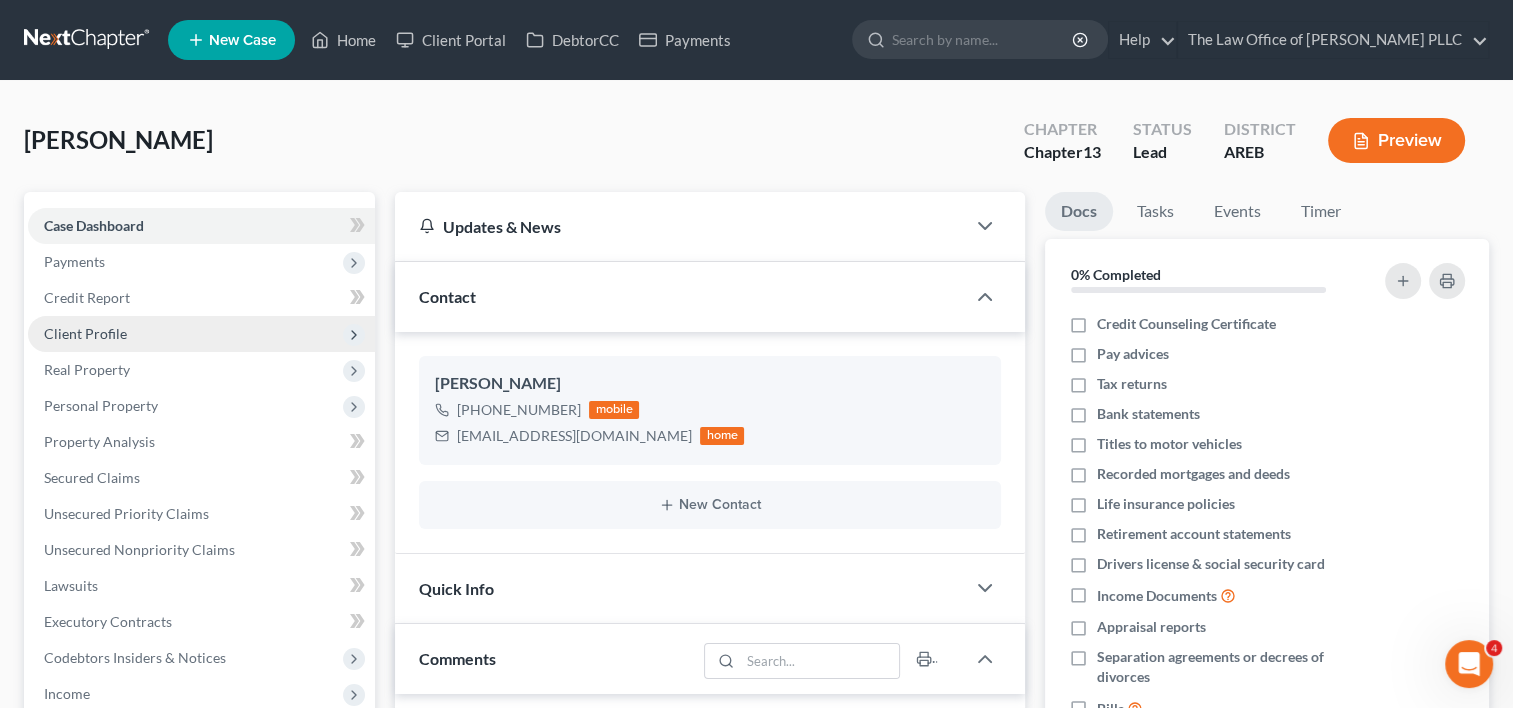 click on "Client Profile" at bounding box center (85, 333) 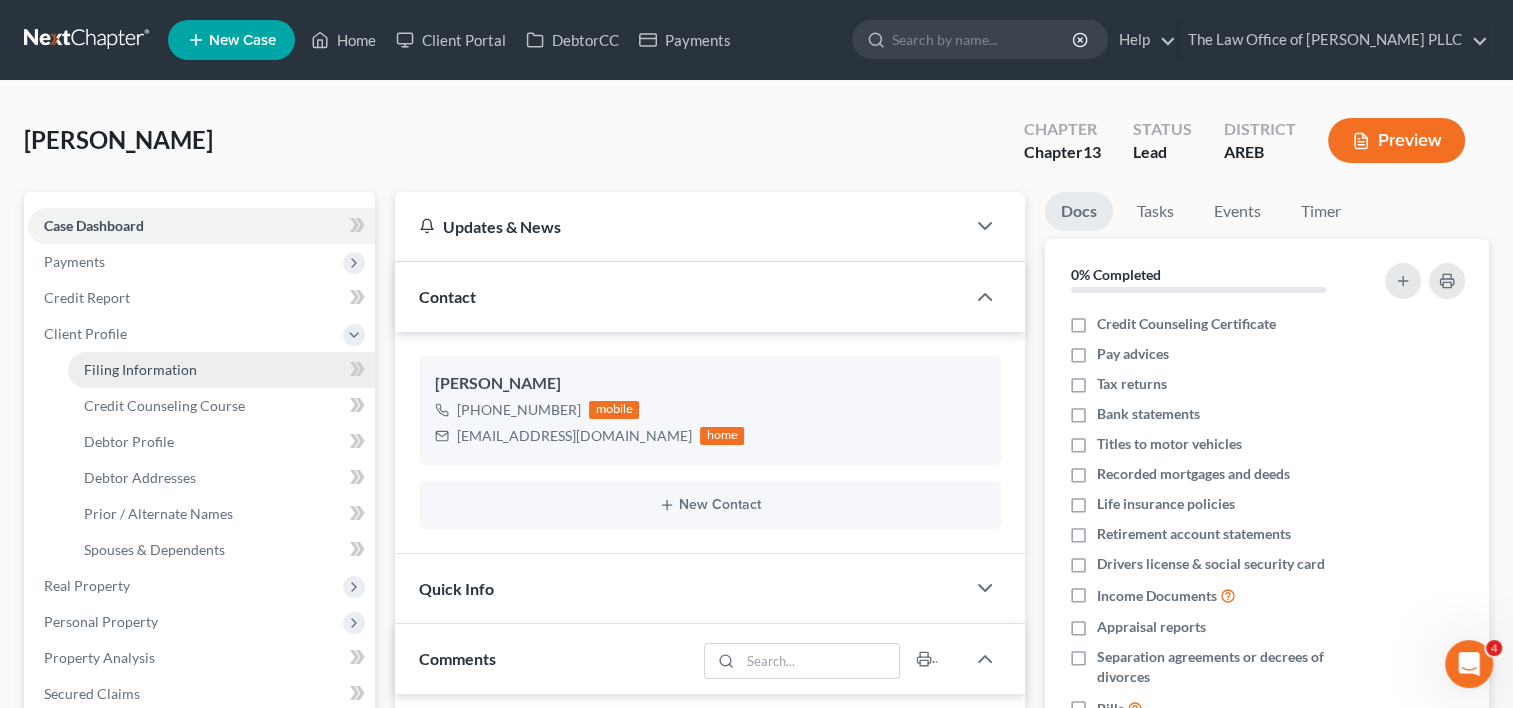click on "Filing Information" at bounding box center [140, 369] 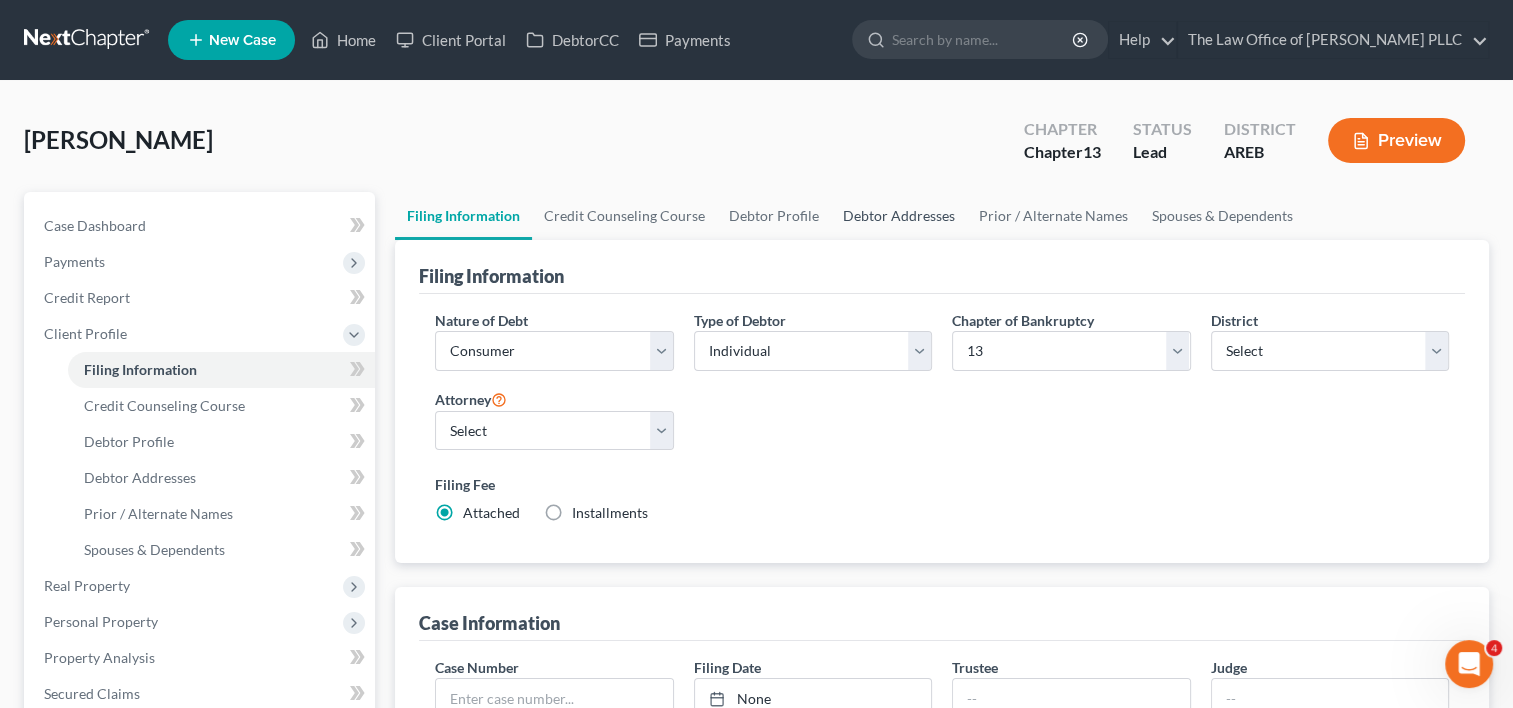 click on "Debtor Addresses" at bounding box center (899, 216) 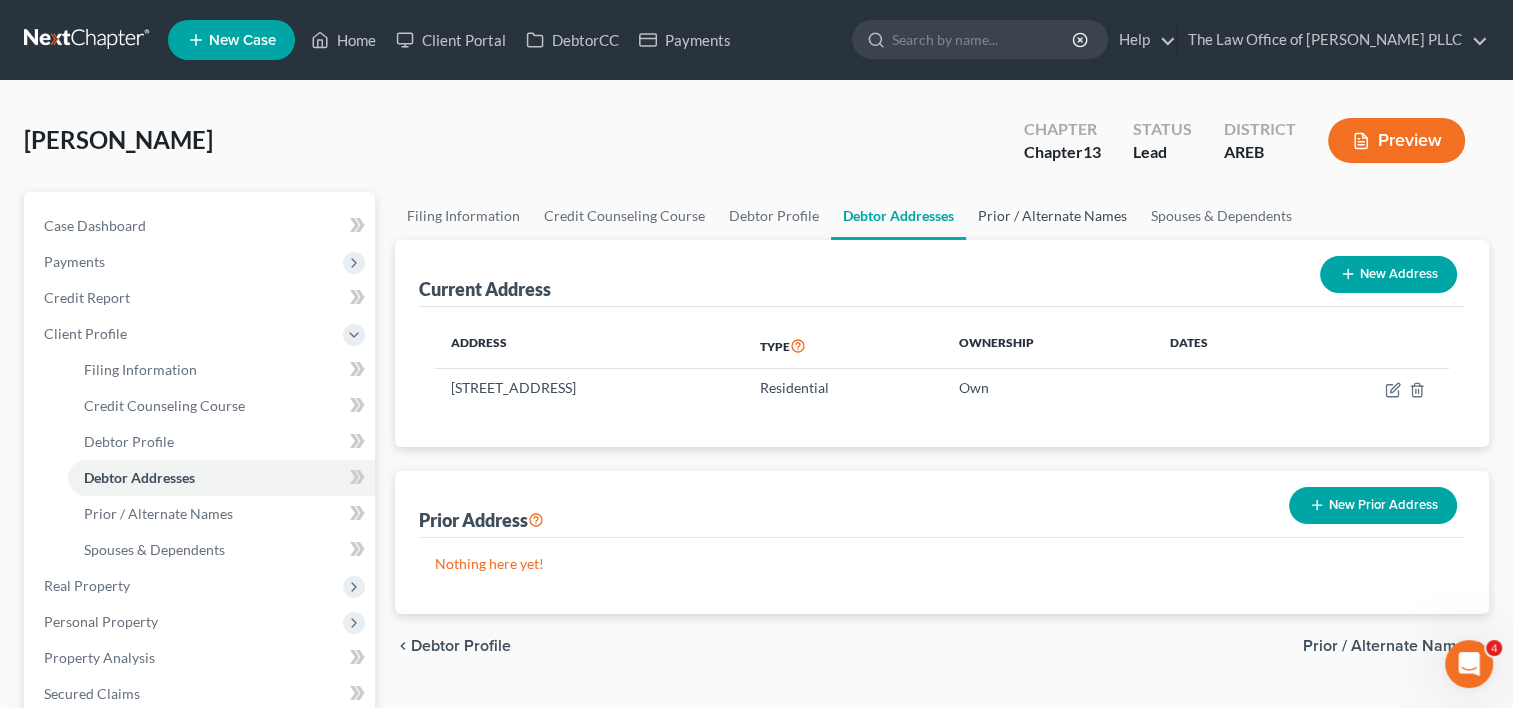 click on "Prior / Alternate Names" at bounding box center (1052, 216) 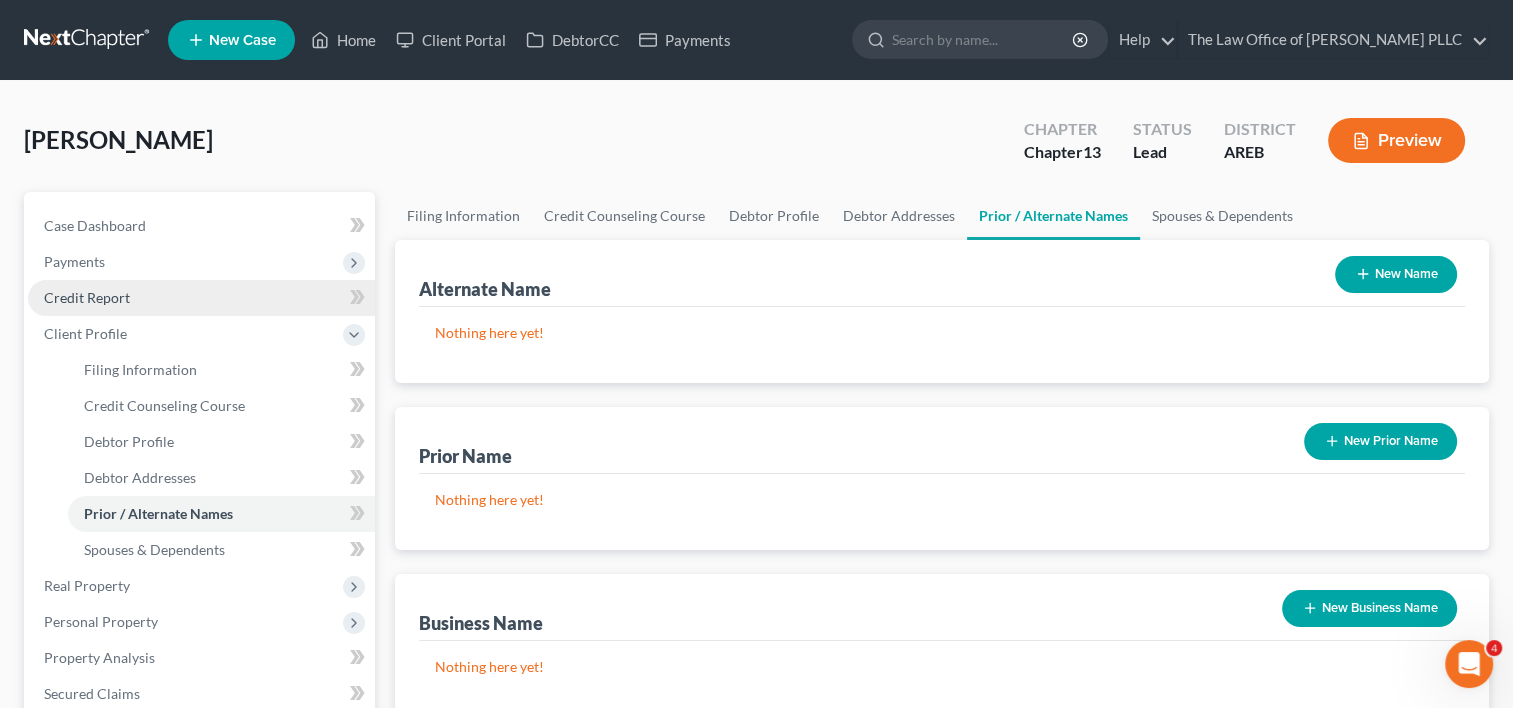 click on "Credit Report" at bounding box center (87, 297) 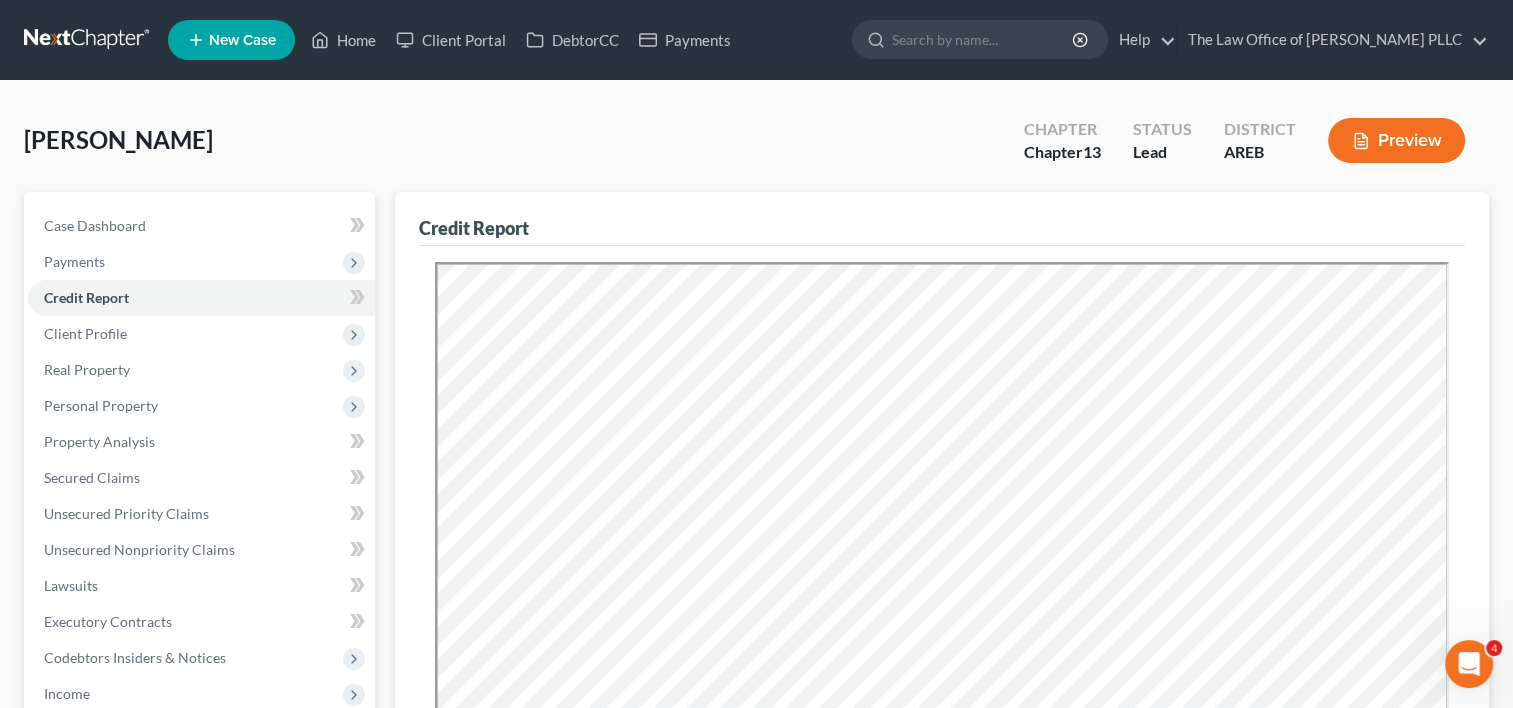scroll, scrollTop: 0, scrollLeft: 0, axis: both 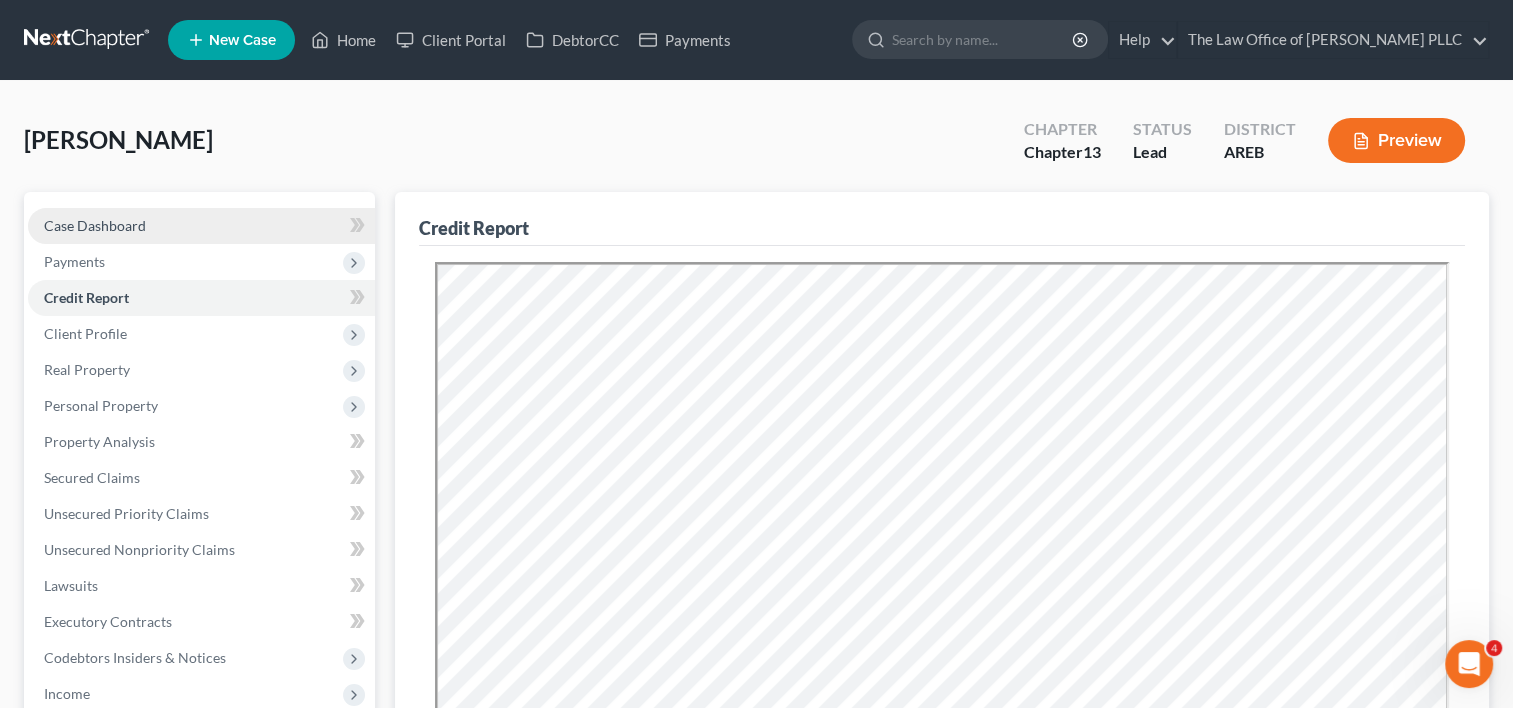 click on "Case Dashboard" at bounding box center (201, 226) 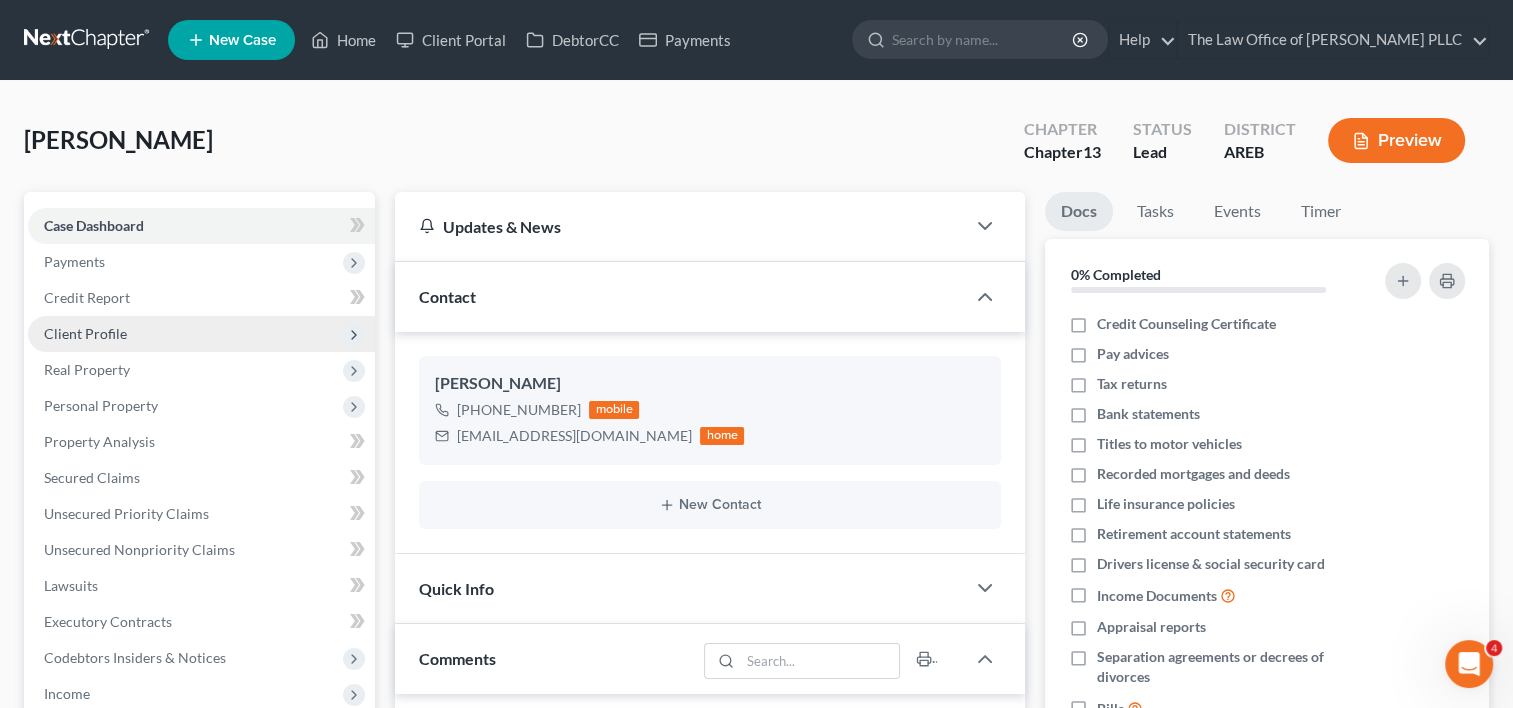 scroll, scrollTop: 28, scrollLeft: 0, axis: vertical 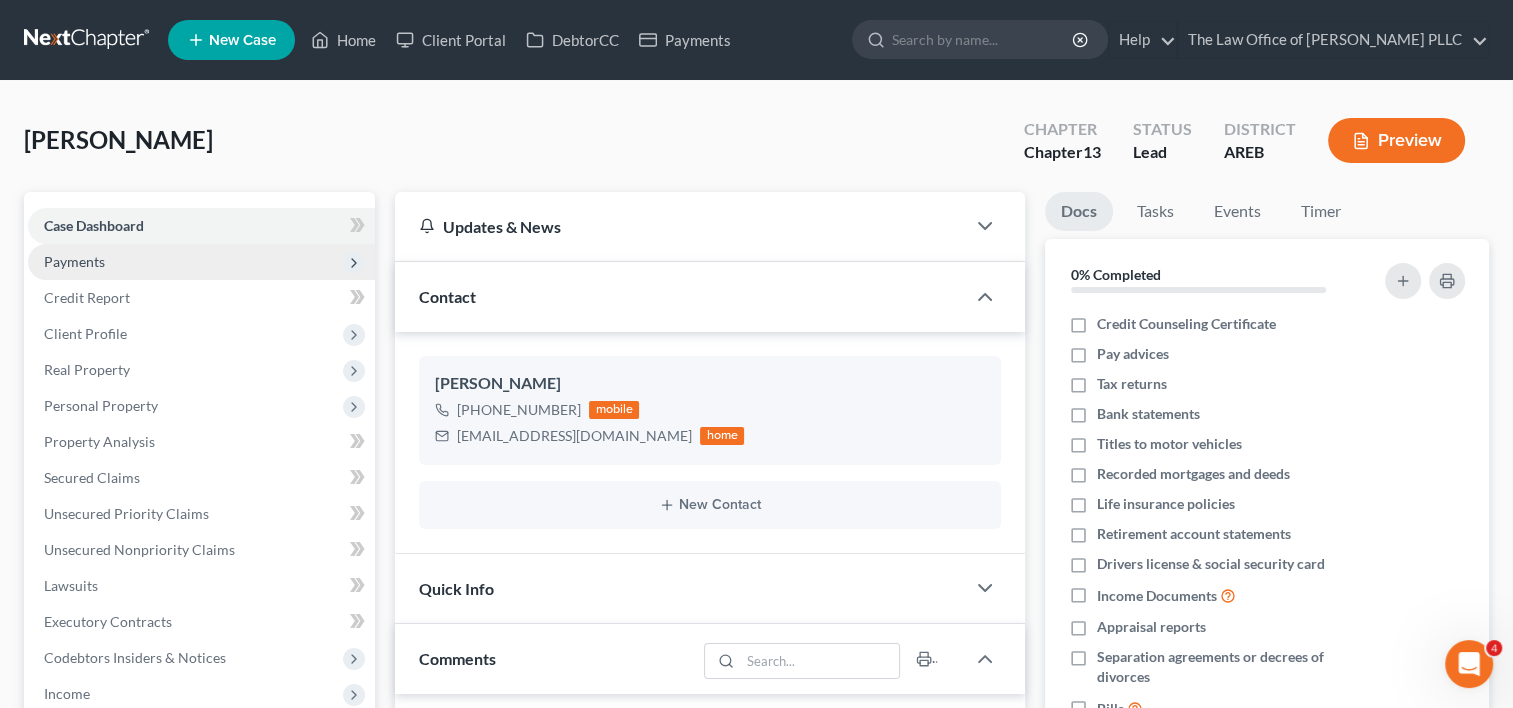 click on "Payments" at bounding box center (201, 262) 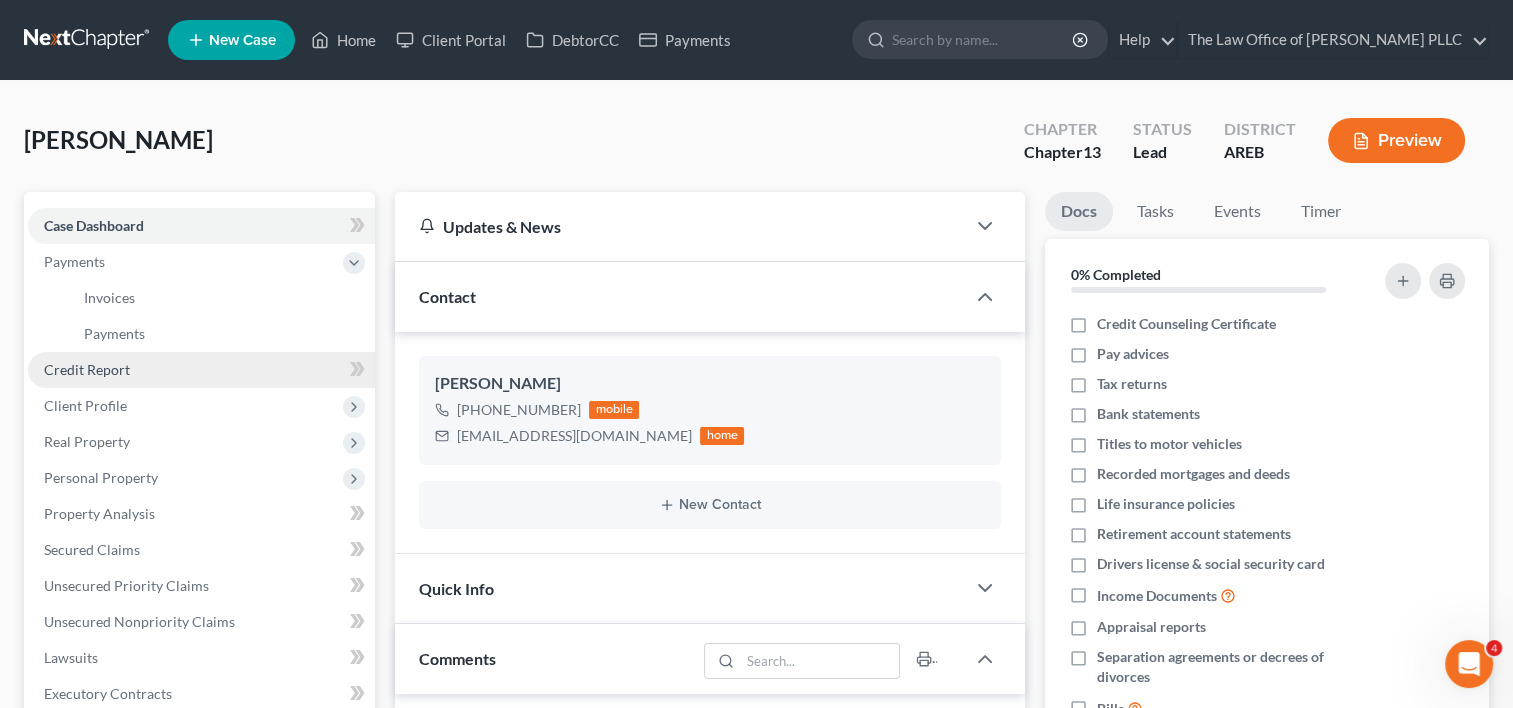 click on "Credit Report" at bounding box center (201, 370) 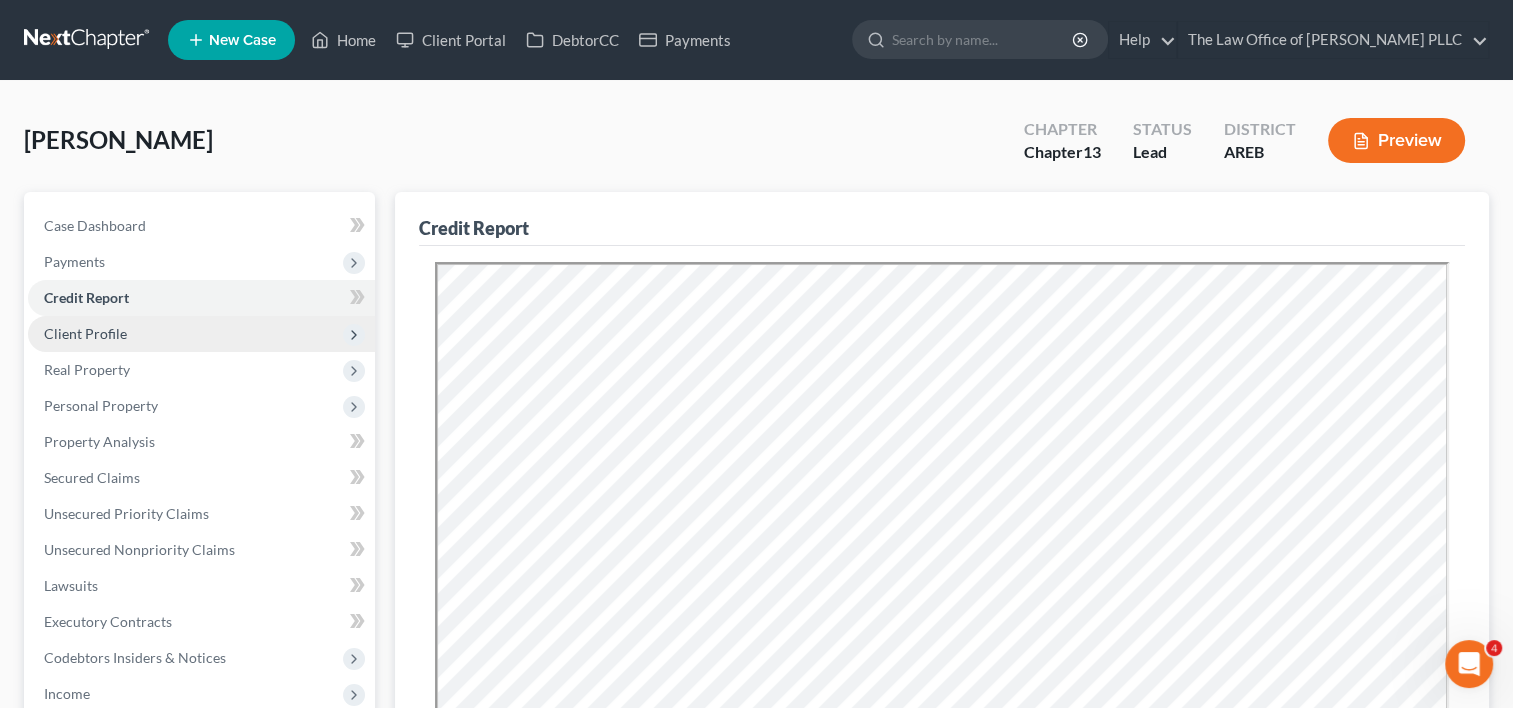 scroll, scrollTop: 0, scrollLeft: 0, axis: both 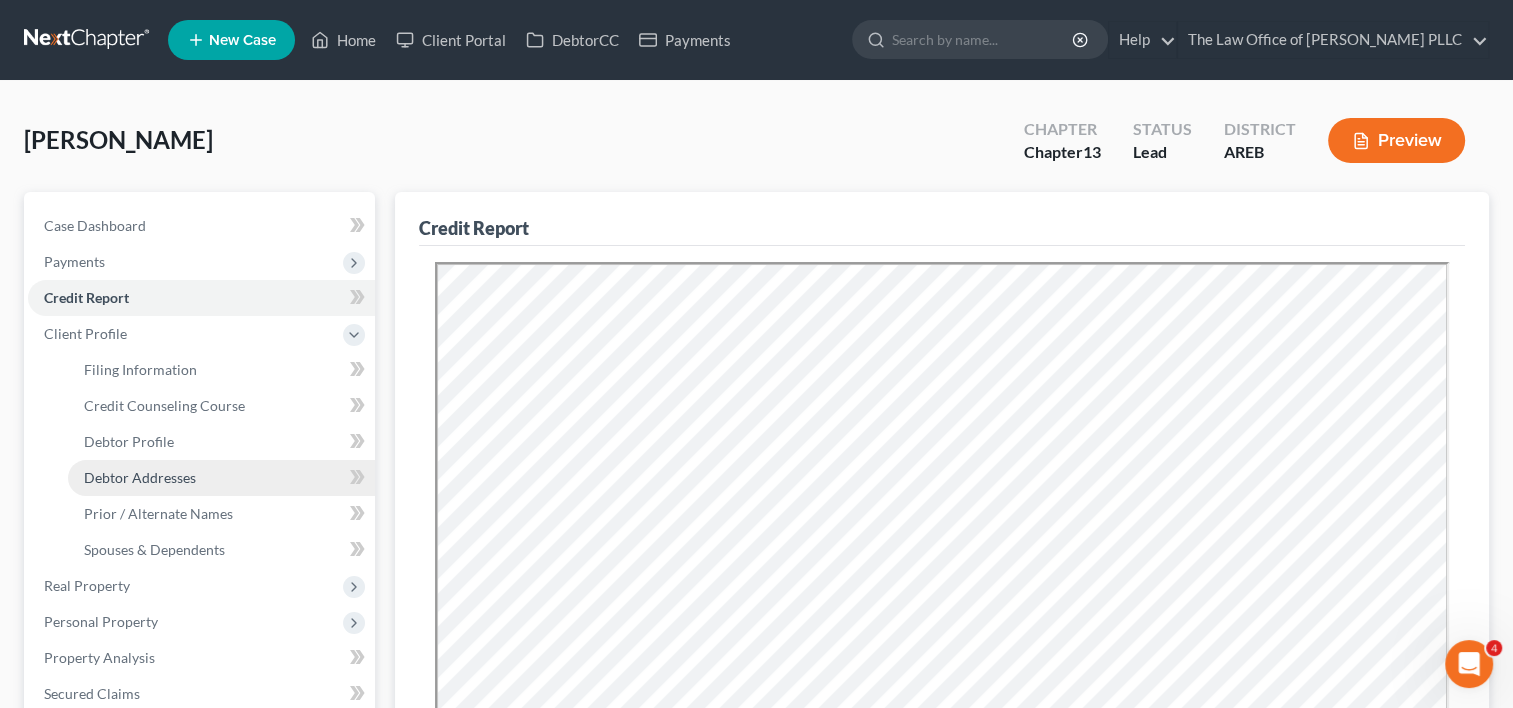 click on "Debtor Addresses" at bounding box center (140, 477) 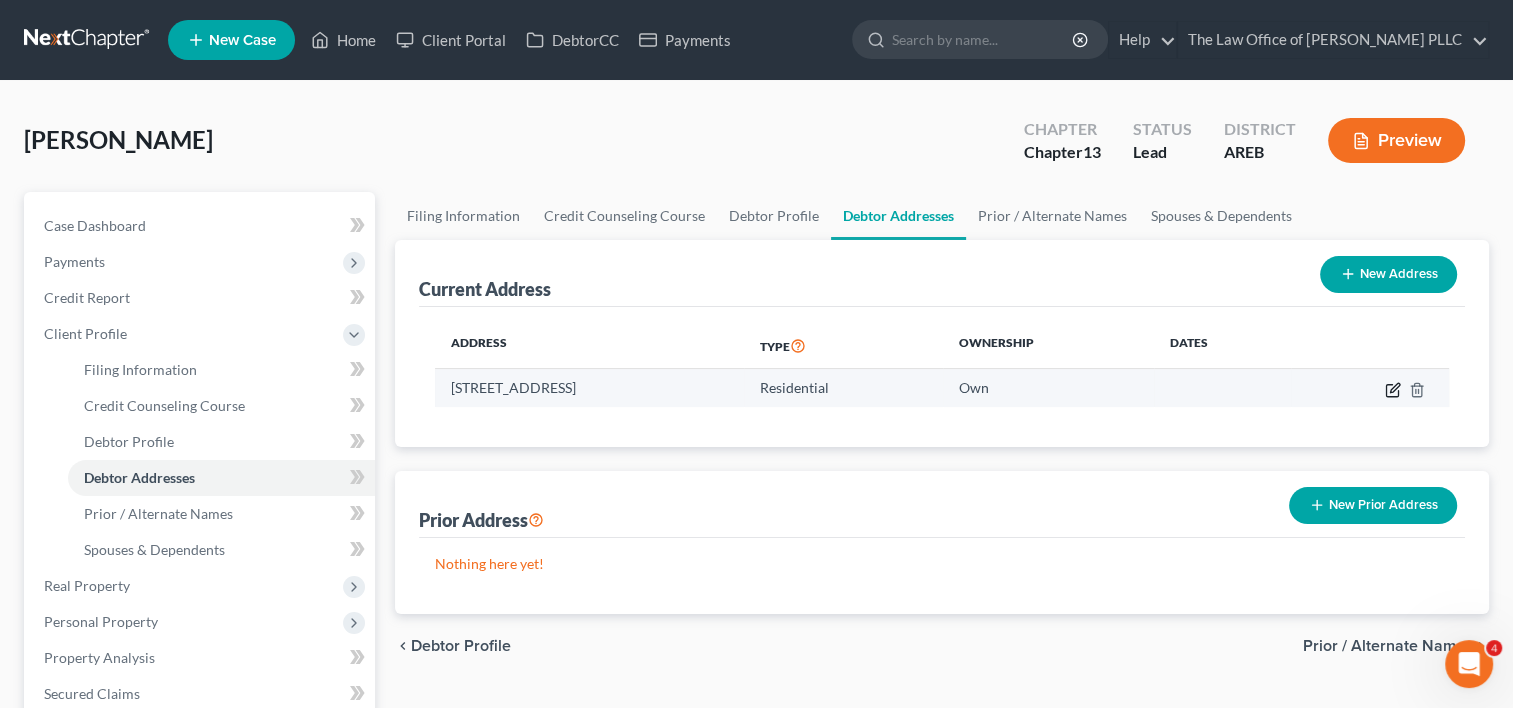 click 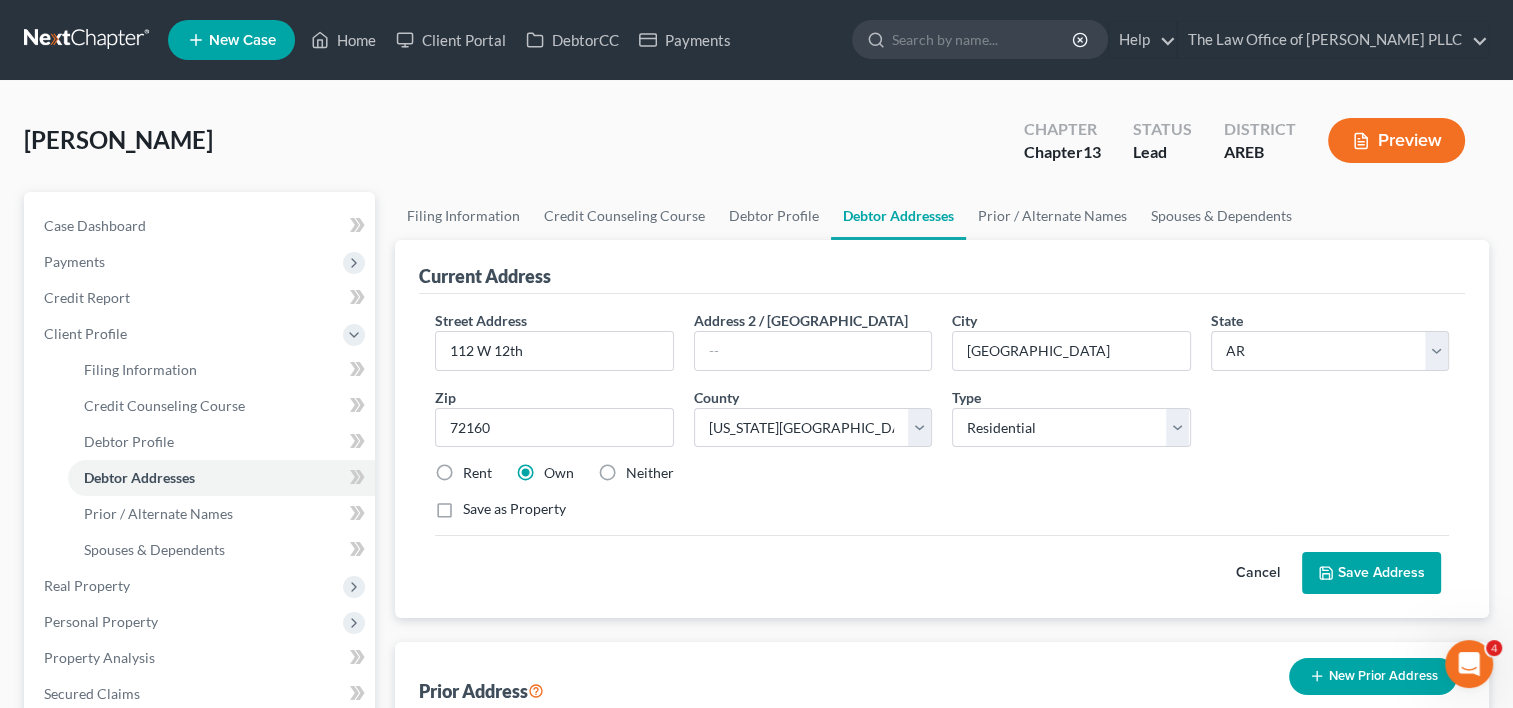 click on "Rent" at bounding box center (477, 473) 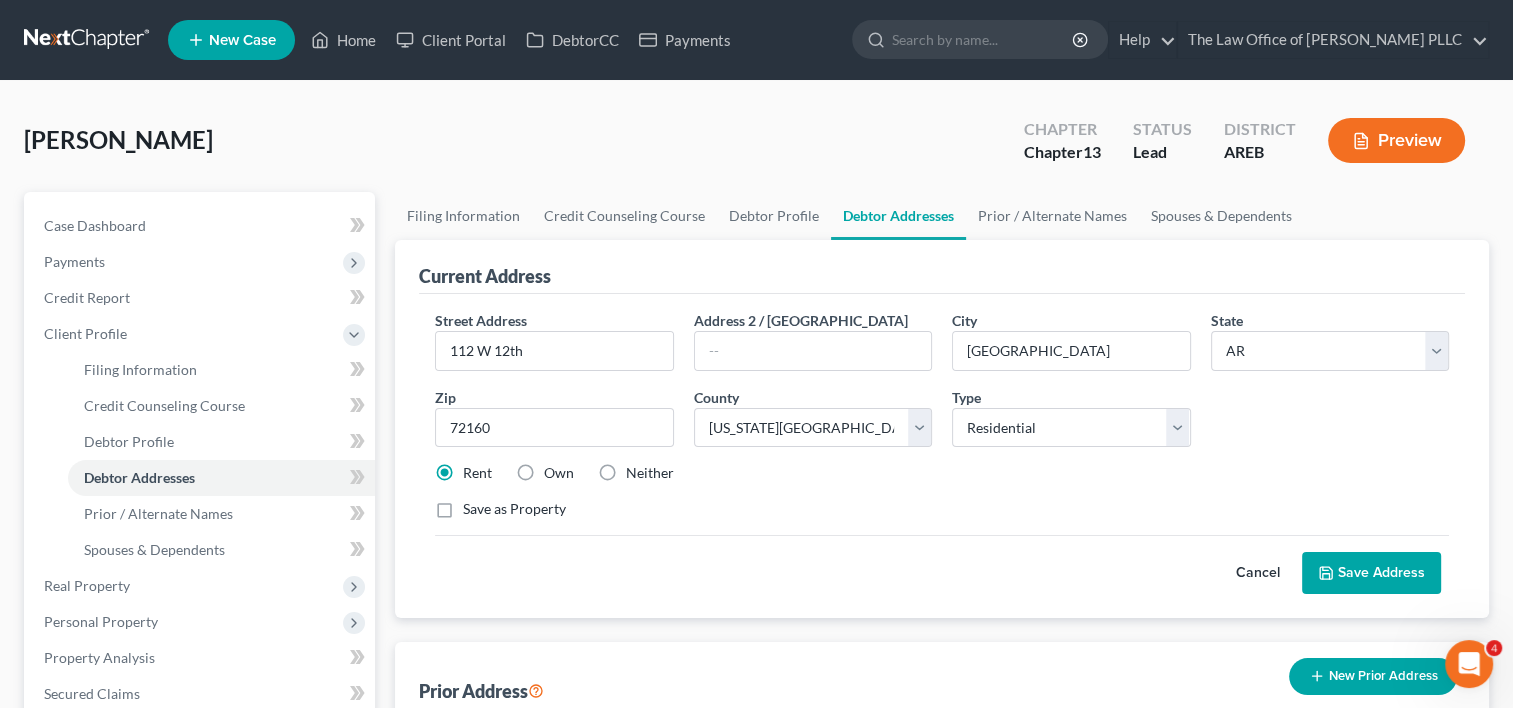 click on "Save Address" at bounding box center (1371, 573) 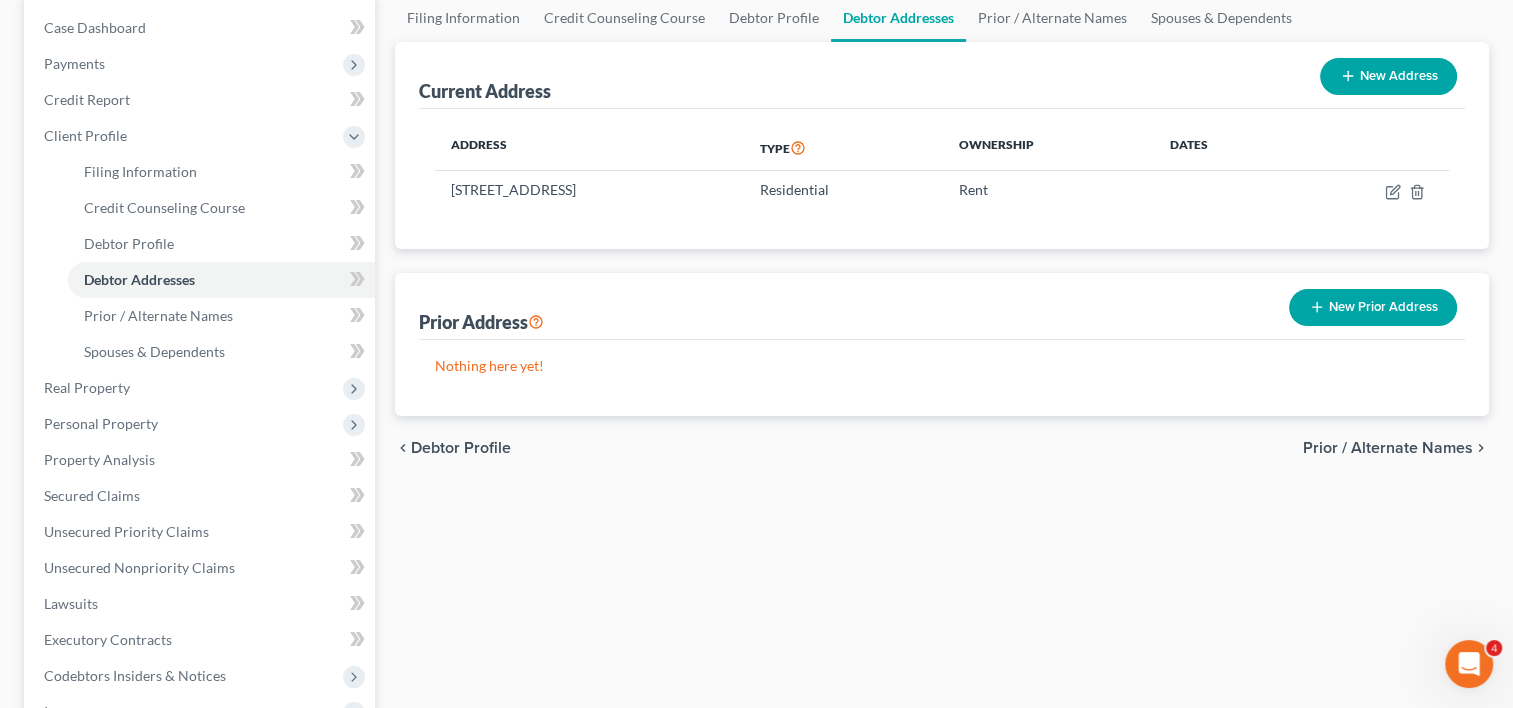scroll, scrollTop: 0, scrollLeft: 0, axis: both 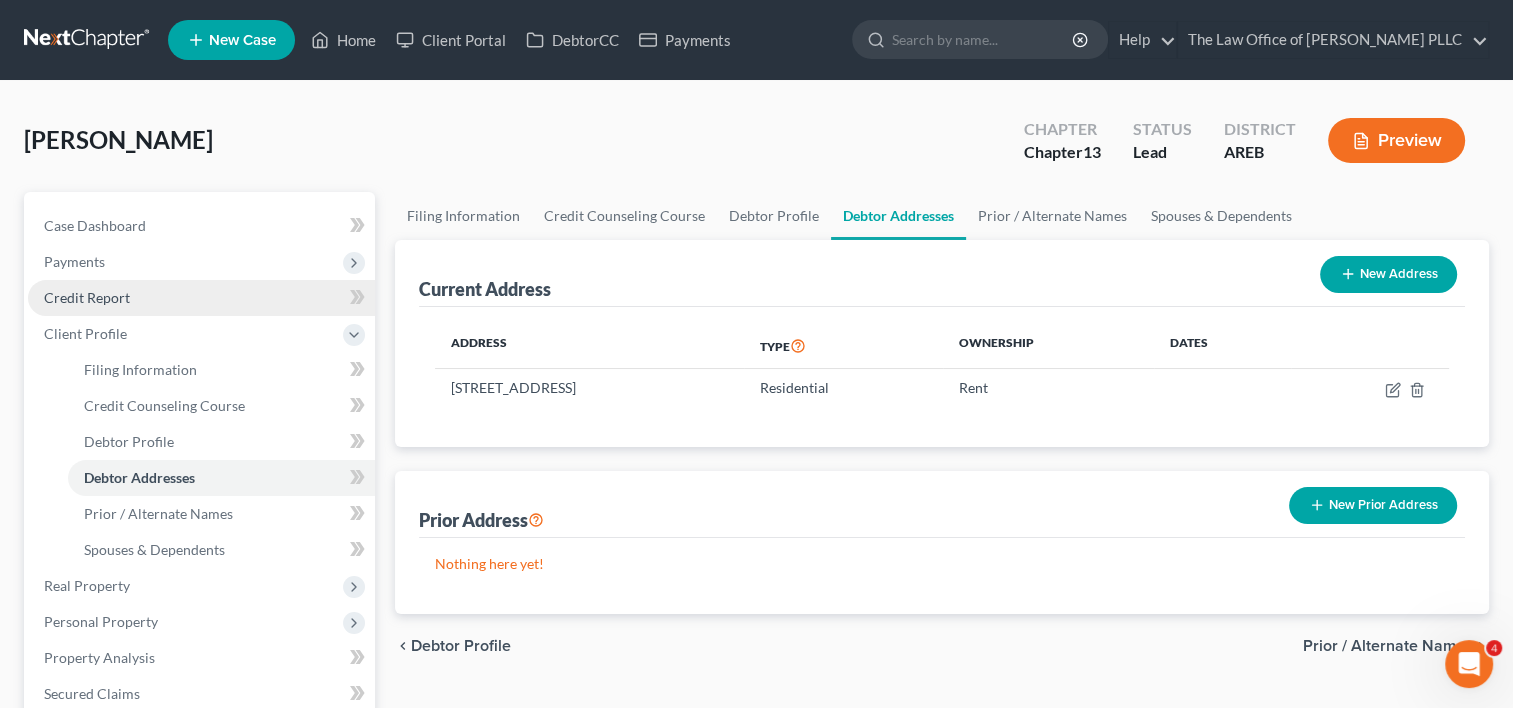 click on "Credit Report" at bounding box center [87, 297] 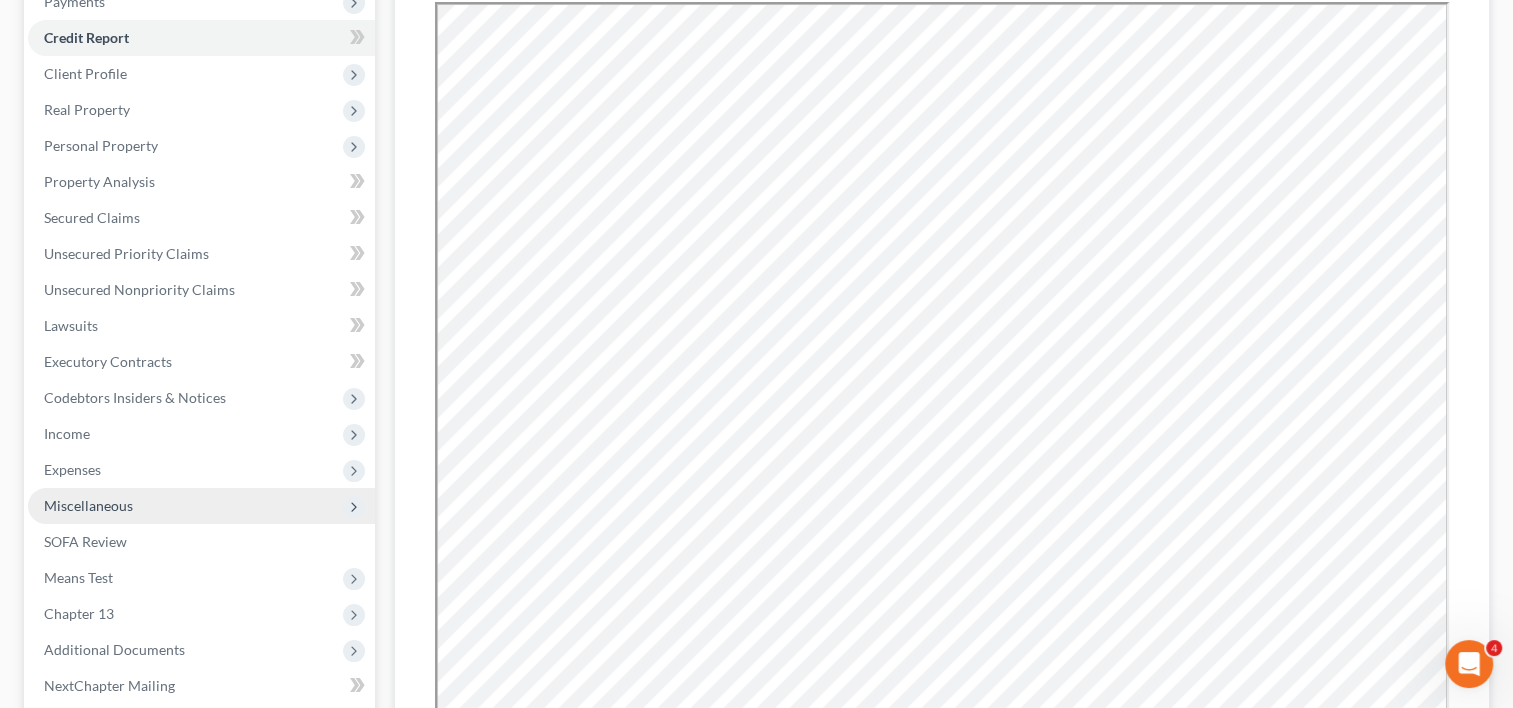scroll, scrollTop: 258, scrollLeft: 0, axis: vertical 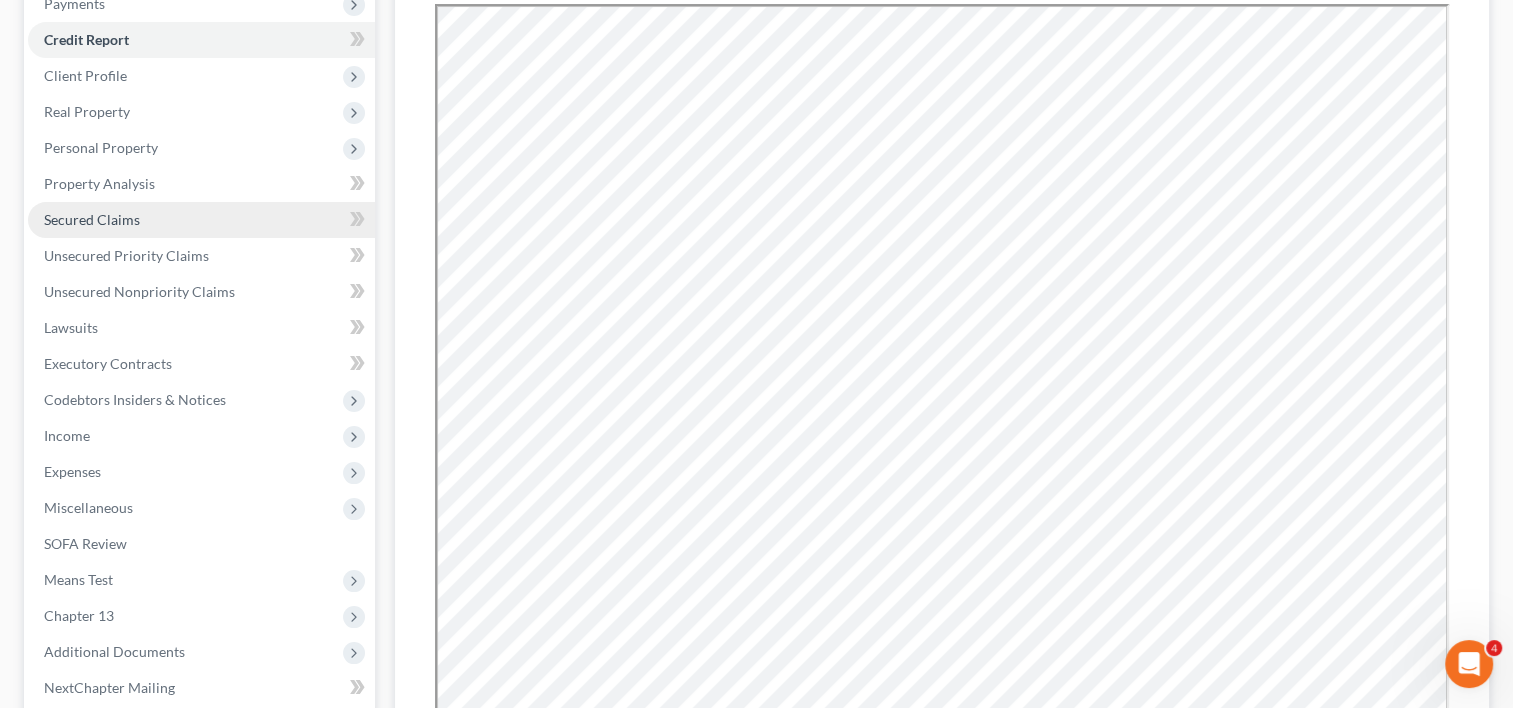 click on "Secured Claims" at bounding box center (201, 220) 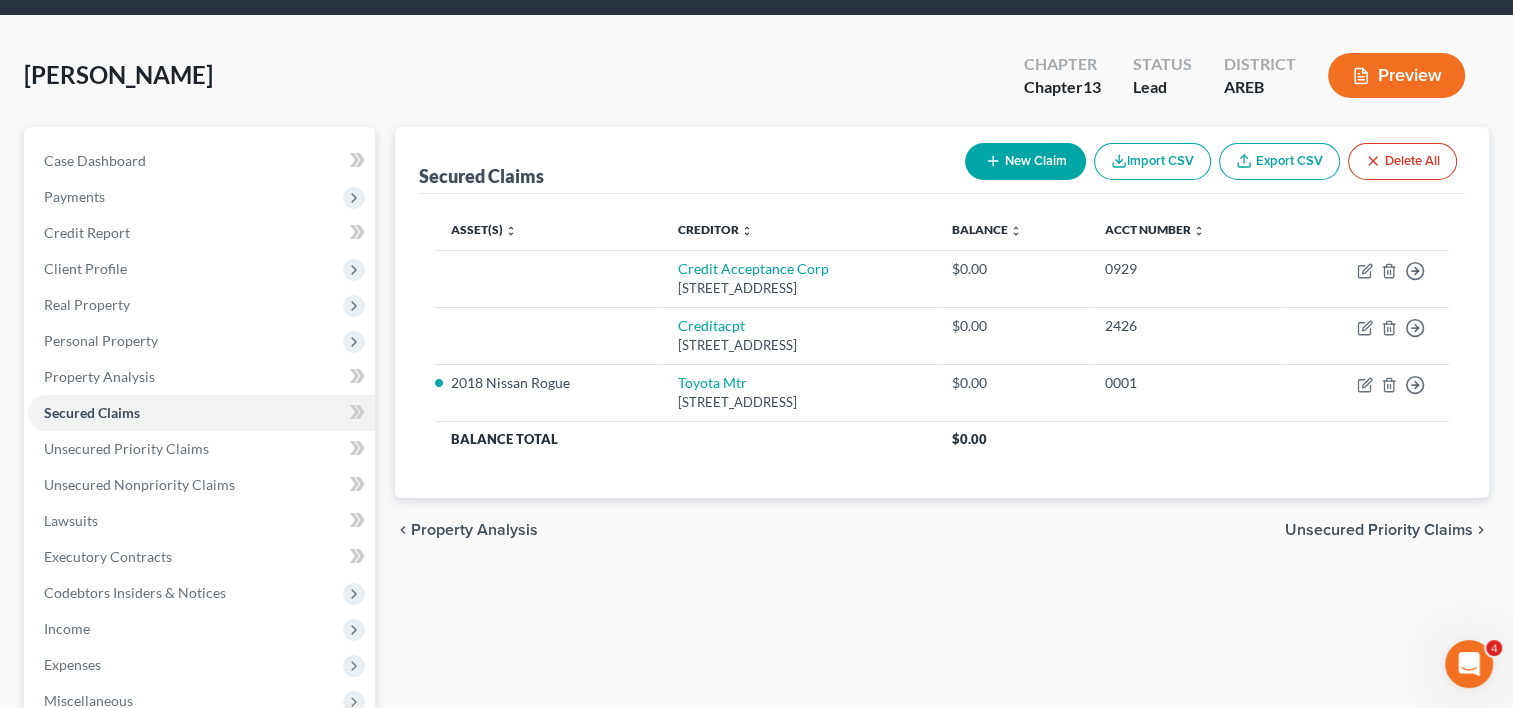scroll, scrollTop: 0, scrollLeft: 0, axis: both 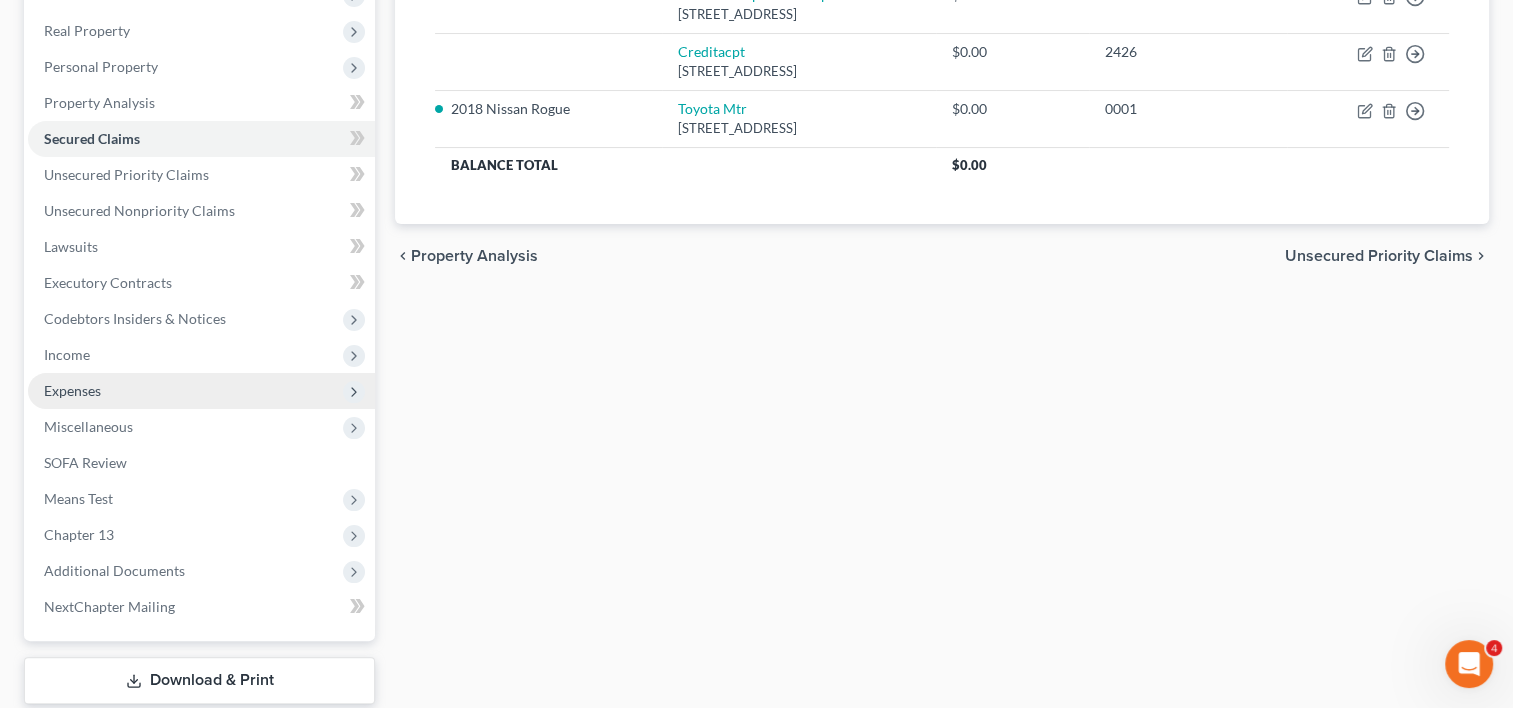 click on "Expenses" at bounding box center (72, 390) 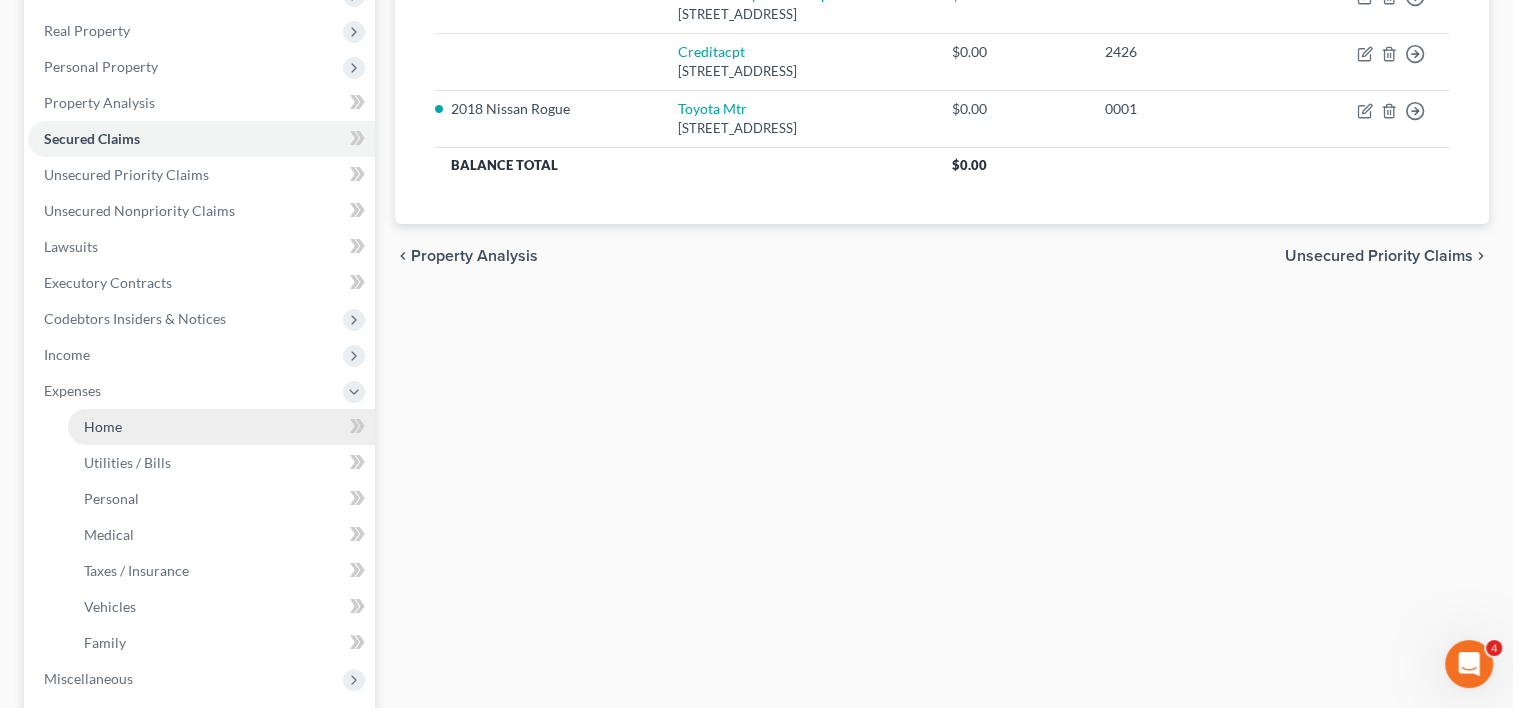 click on "Home" at bounding box center (103, 426) 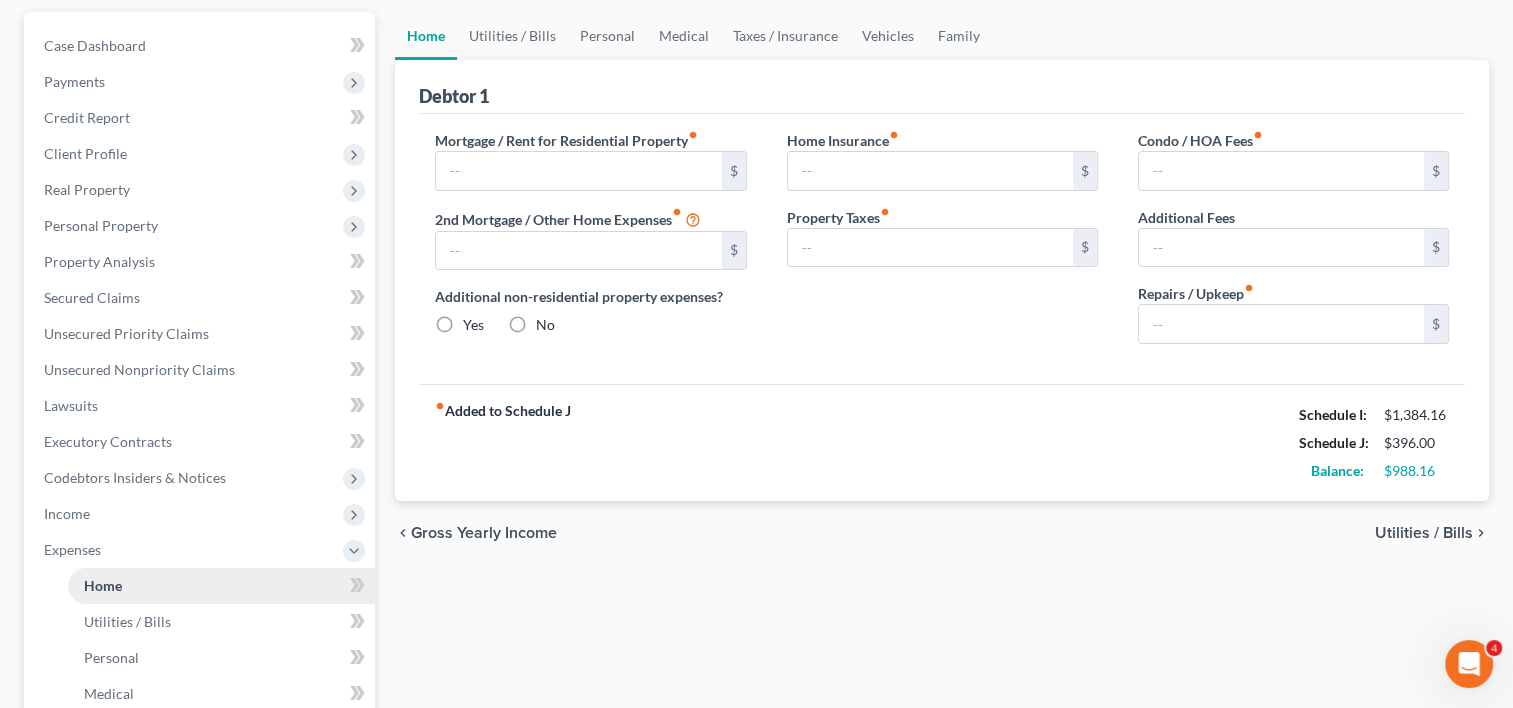 scroll, scrollTop: 3, scrollLeft: 0, axis: vertical 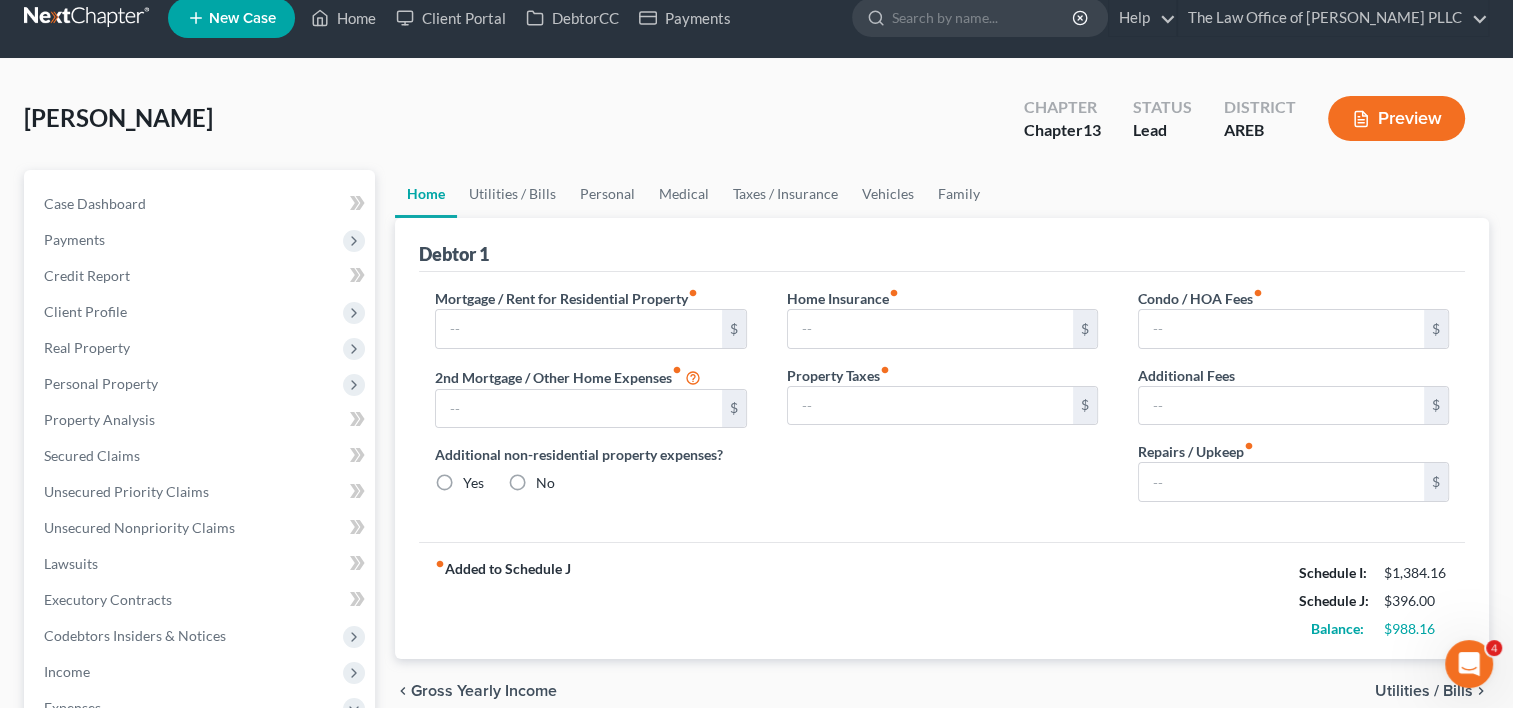 type on "0.00" 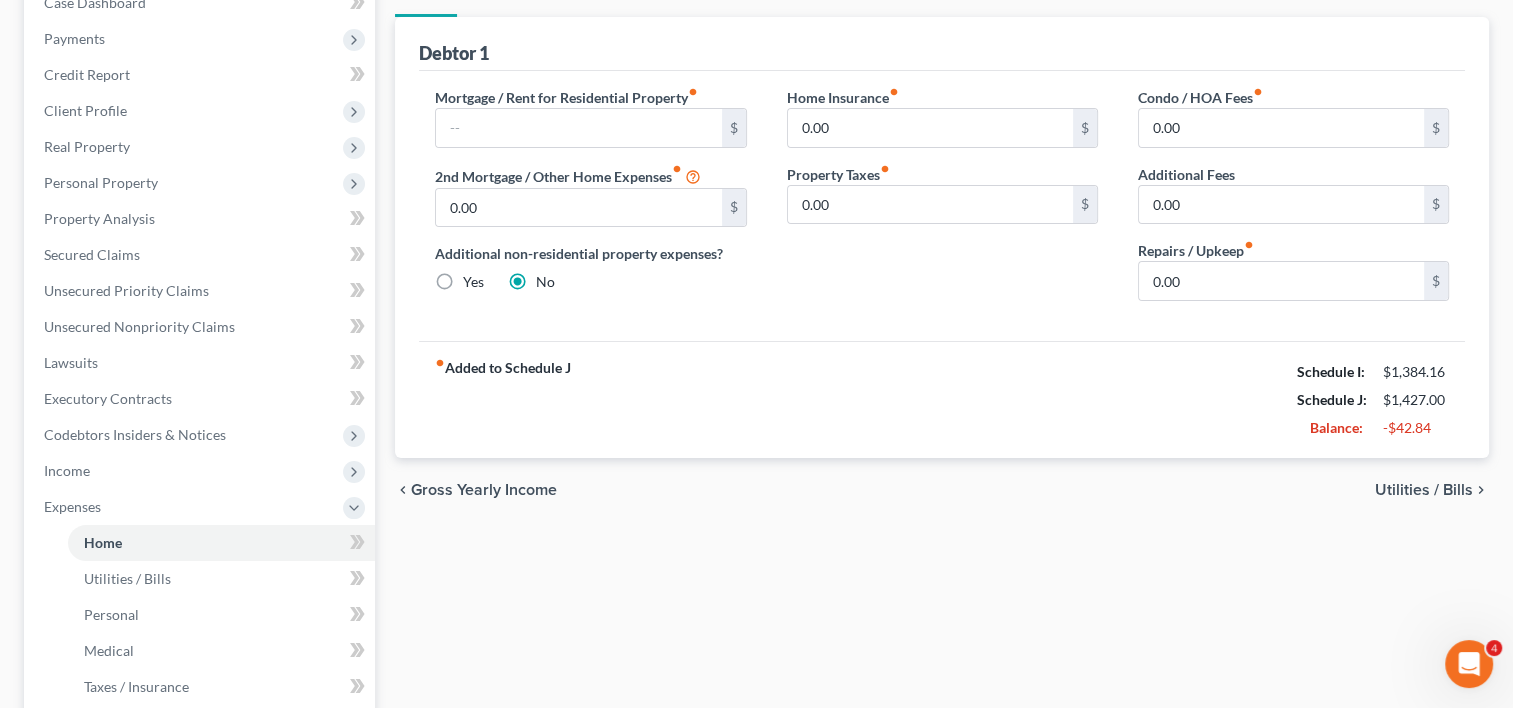 scroll, scrollTop: 257, scrollLeft: 0, axis: vertical 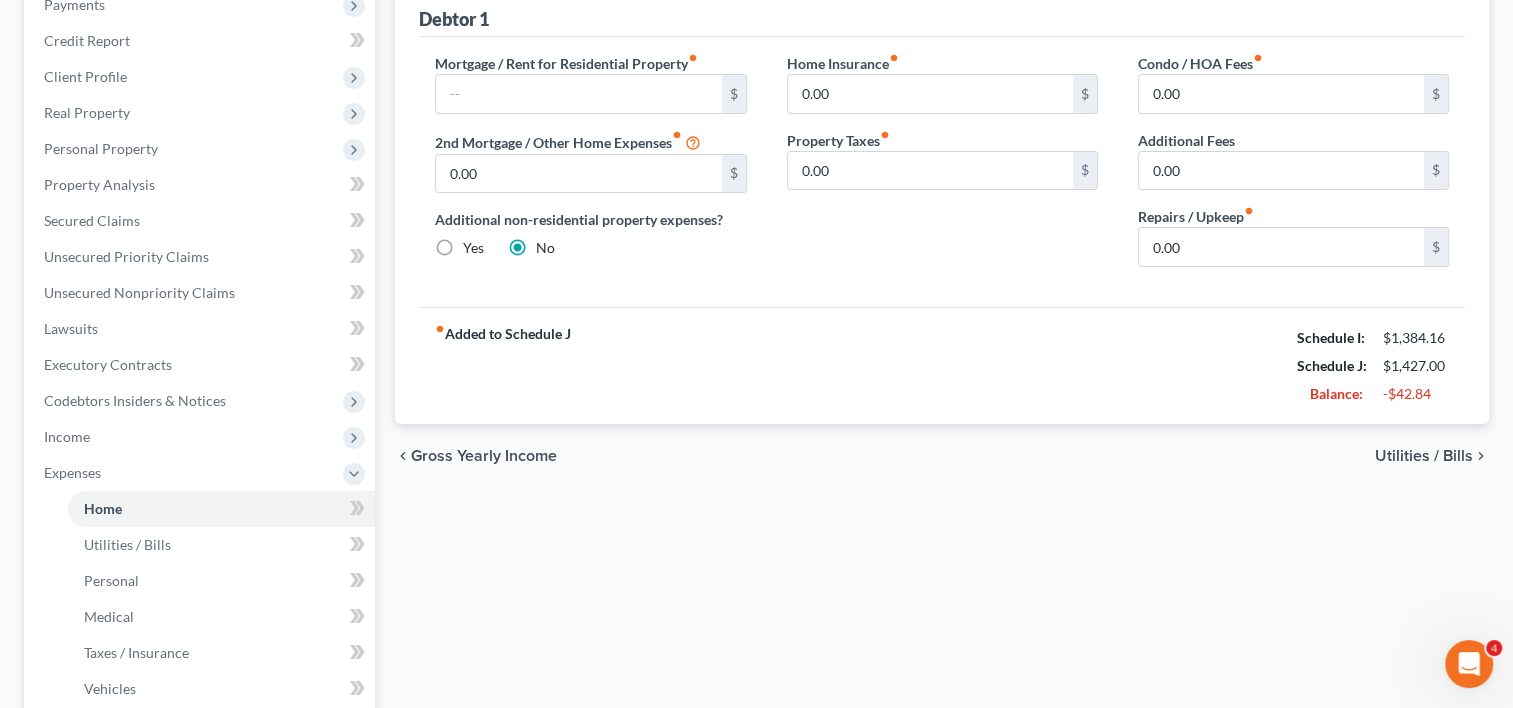 click on "Home
Utilities / Bills
Personal
Medical
Taxes / Insurance
Vehicles
Family
Debtor 1 Mortgage / Rent for Residential Property  fiber_manual_record $ 2nd Mortgage / Other Home Expenses  fiber_manual_record   0.00 $ Additional non-residential property expenses? Yes No Home Insurance  fiber_manual_record 0.00 $ Property Taxes  fiber_manual_record 0.00 $ Condo / HOA Fees  fiber_manual_record 0.00 $ Additional Fees 0.00 $ Repairs / Upkeep  fiber_manual_record 0.00 $ fiber_manual_record  Added to Schedule J Schedule I: $1,384.16 Schedule J: $1,427.00 Balance: -$42.84
chevron_left
Gross Yearly Income
Utilities / Bills
chevron_right" at bounding box center [942, 512] 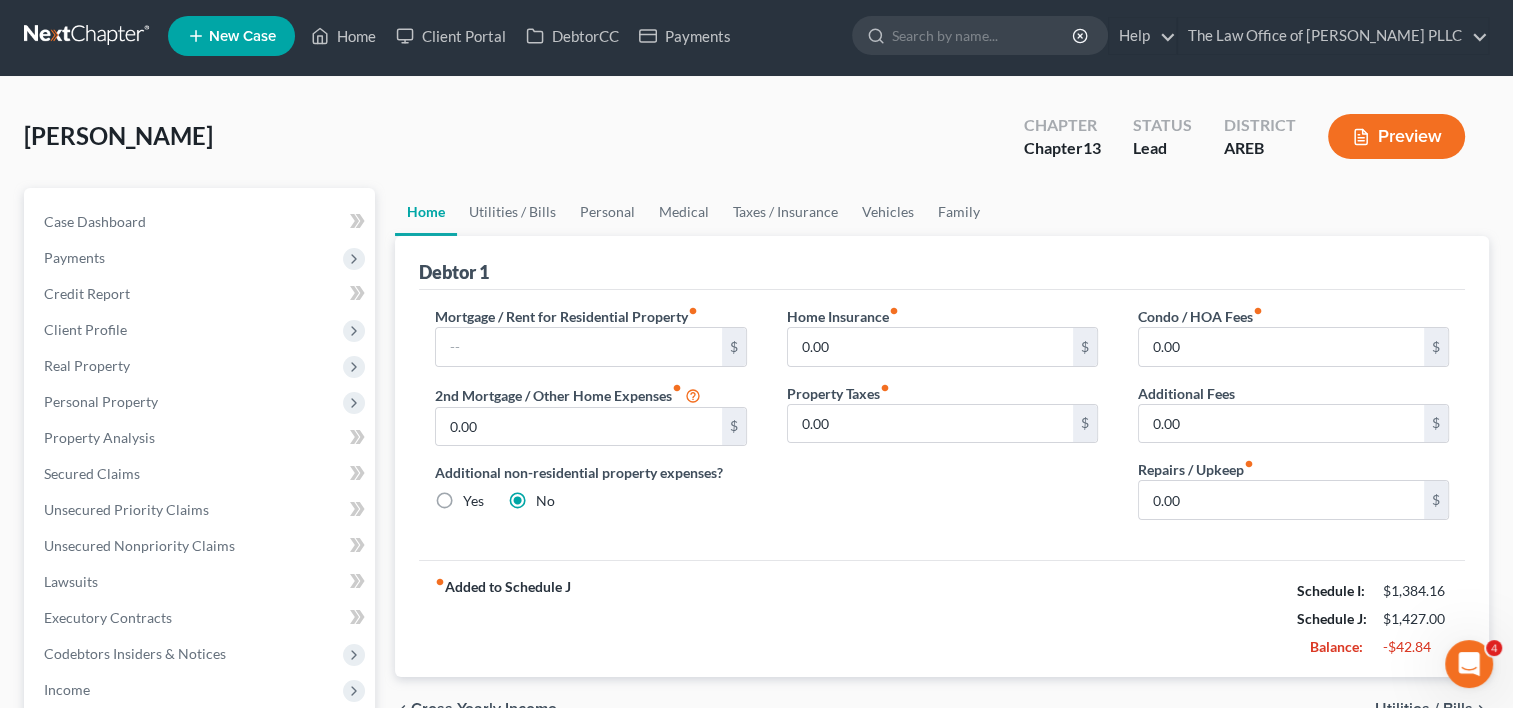 scroll, scrollTop: 0, scrollLeft: 0, axis: both 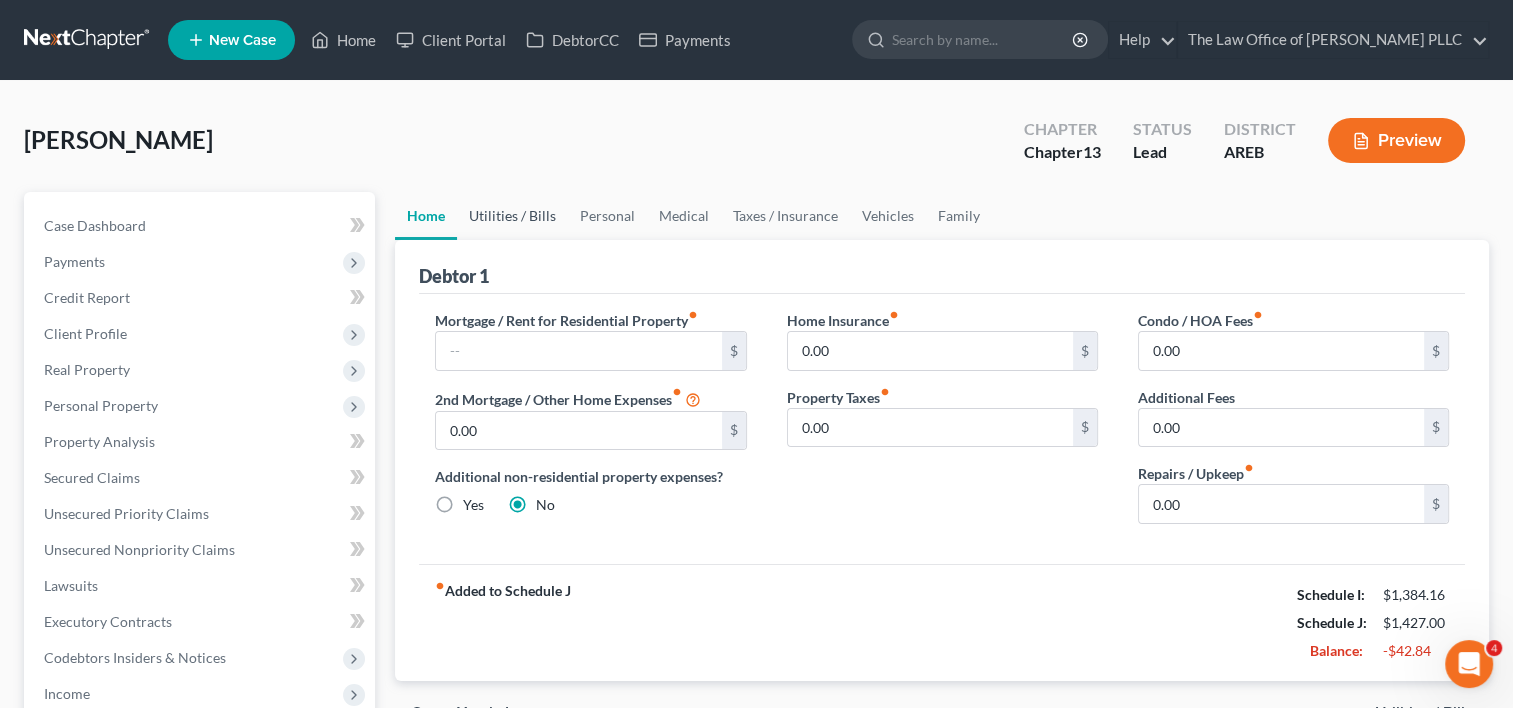 click on "Utilities / Bills" at bounding box center (512, 216) 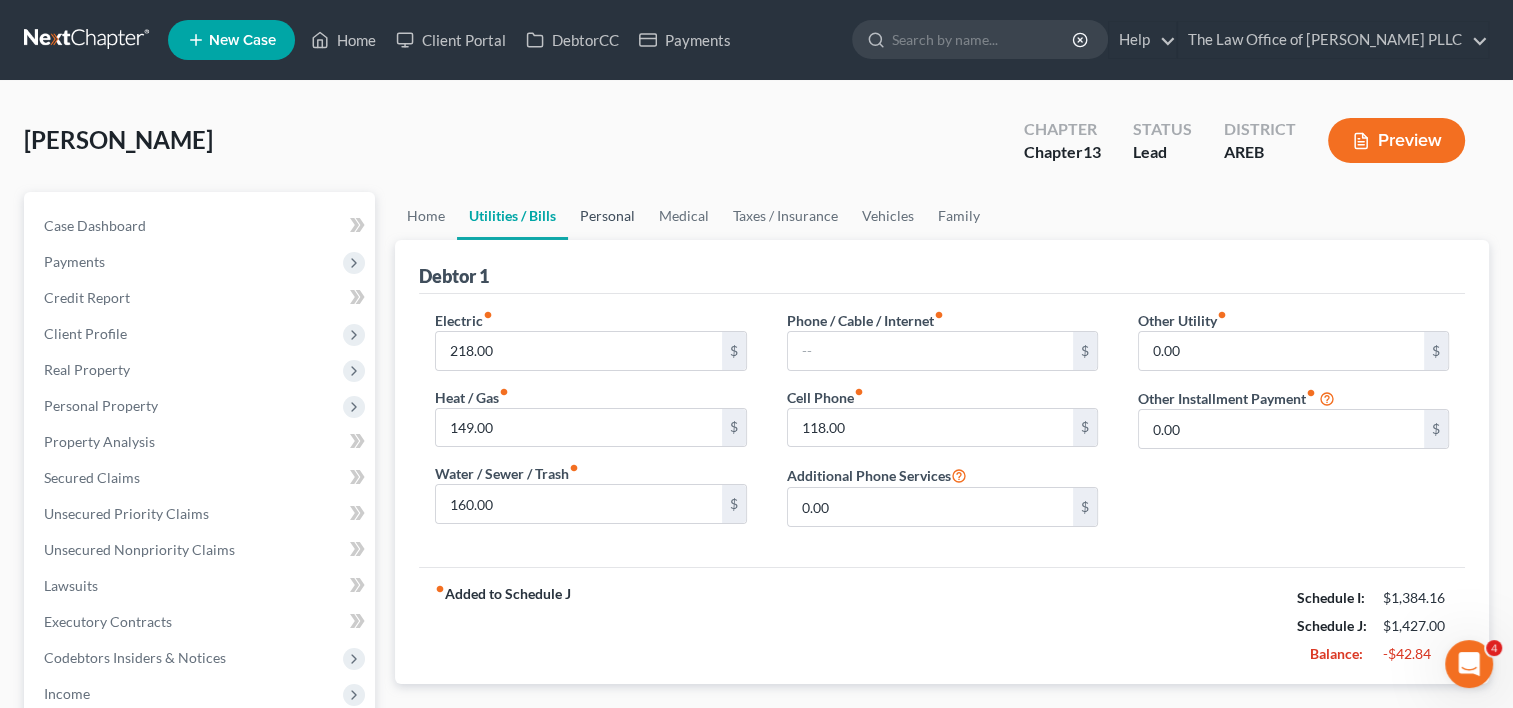 click on "Personal" at bounding box center [607, 216] 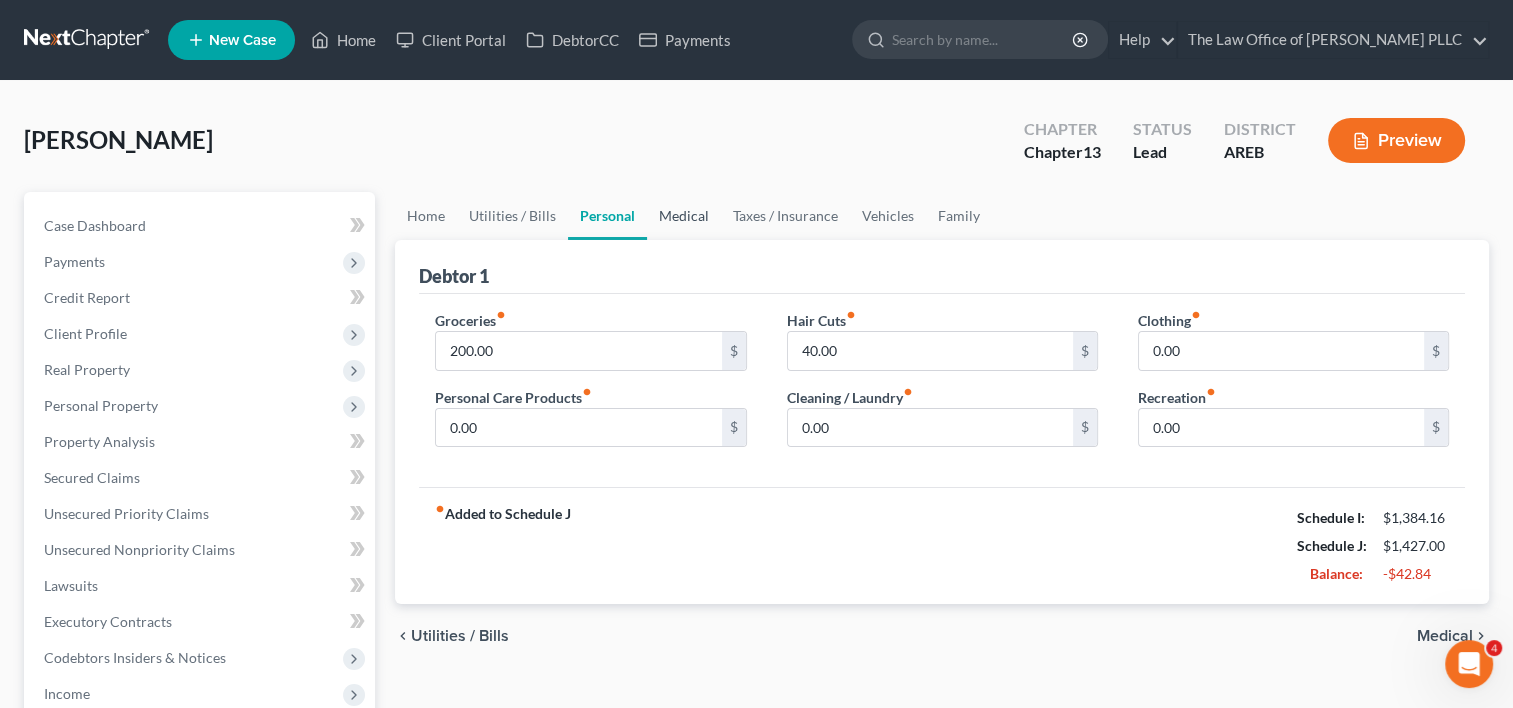 click on "Medical" at bounding box center [684, 216] 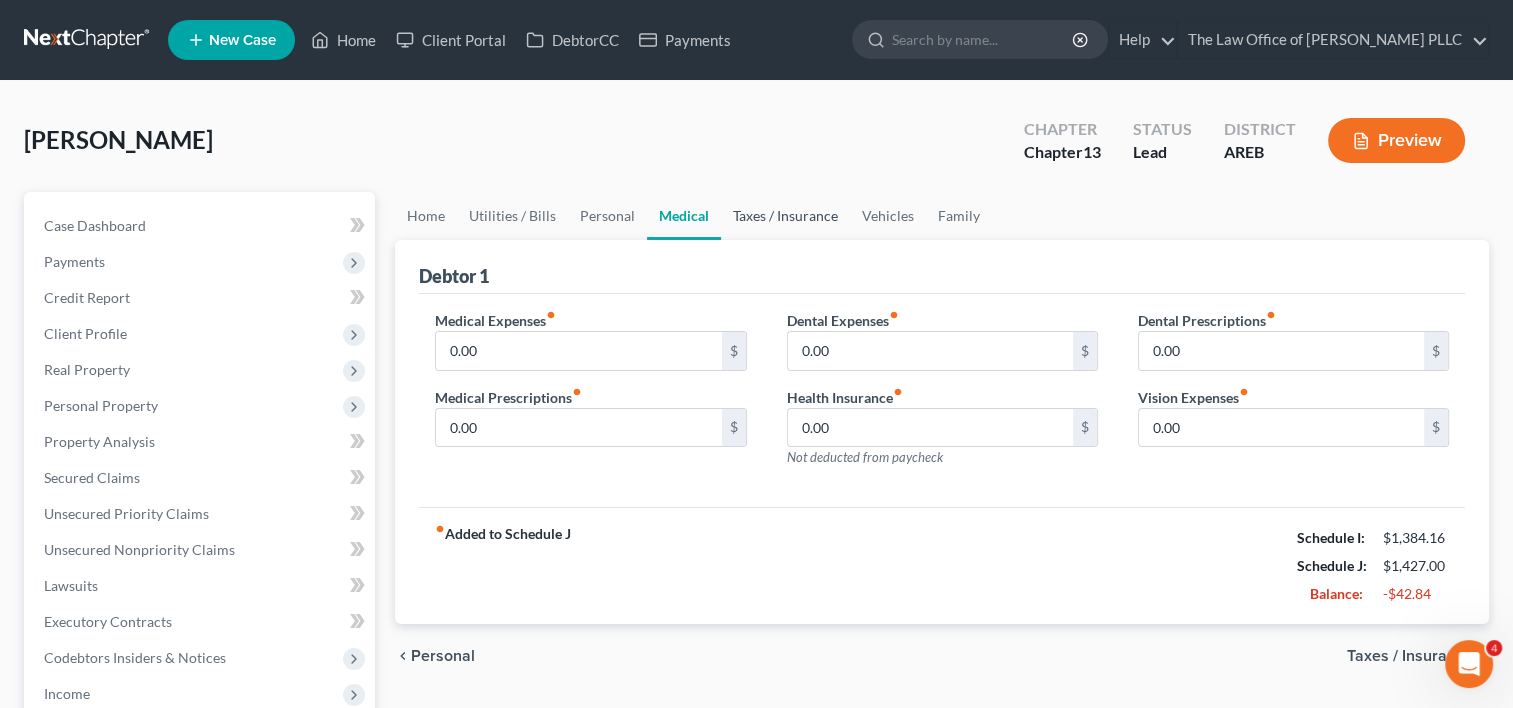 click on "Taxes / Insurance" at bounding box center [785, 216] 